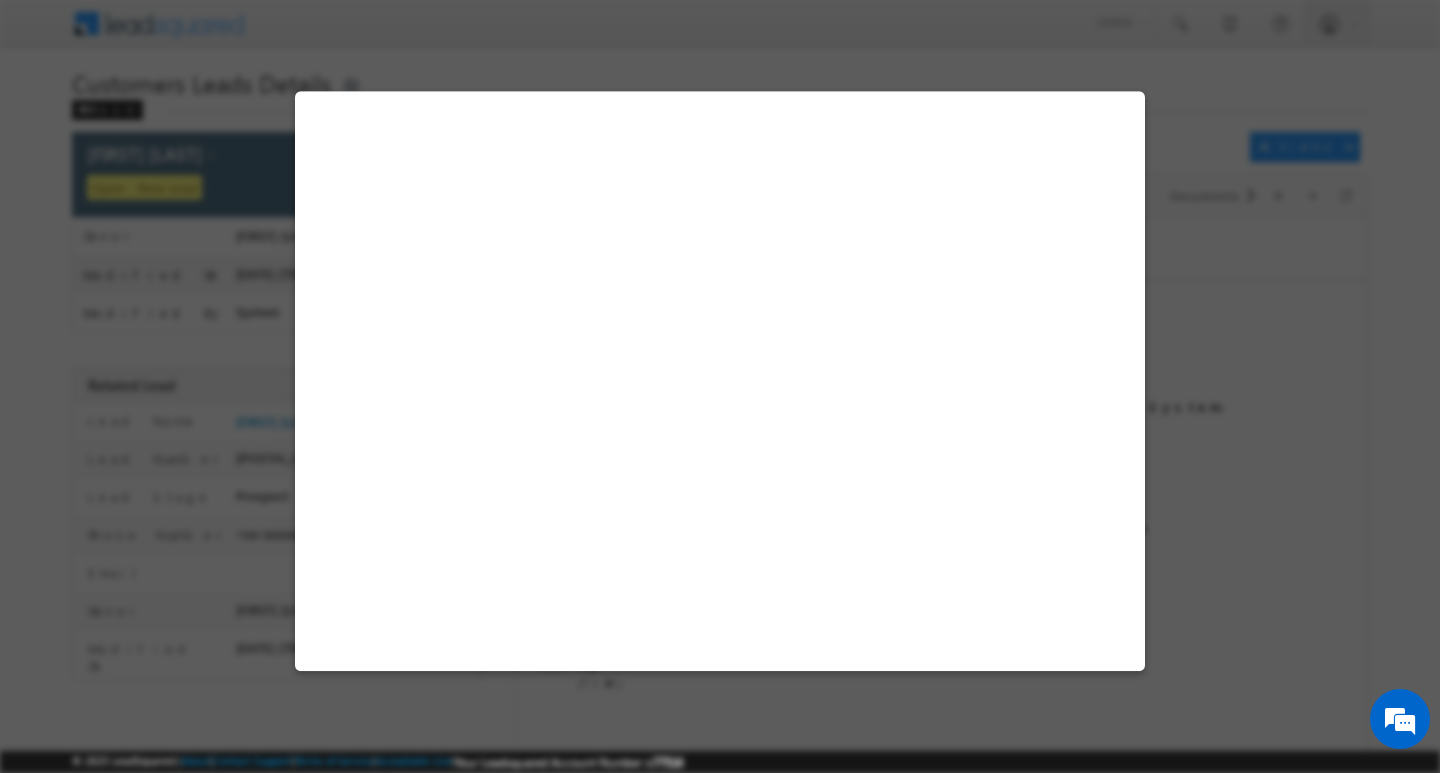 scroll, scrollTop: 0, scrollLeft: 0, axis: both 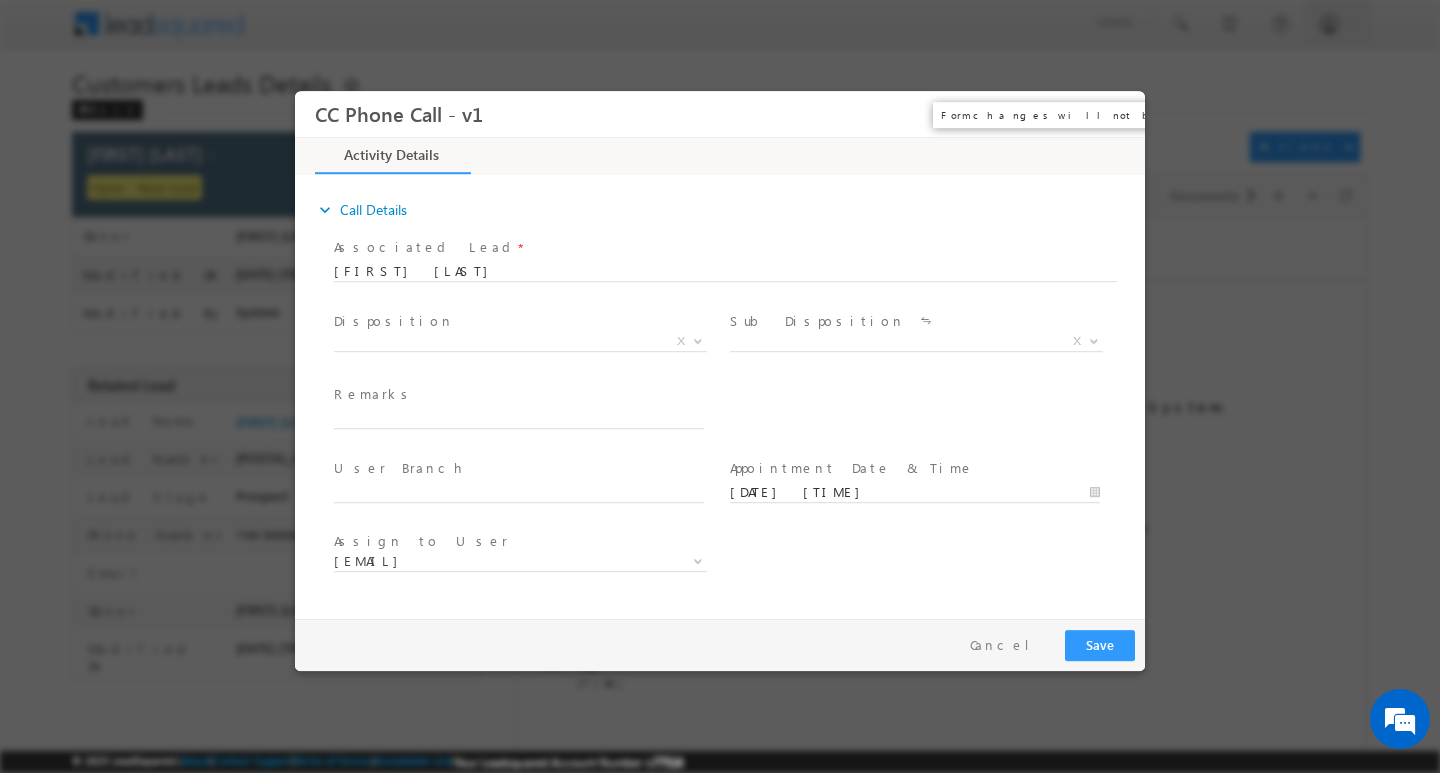 click on "×" at bounding box center [1115, 113] 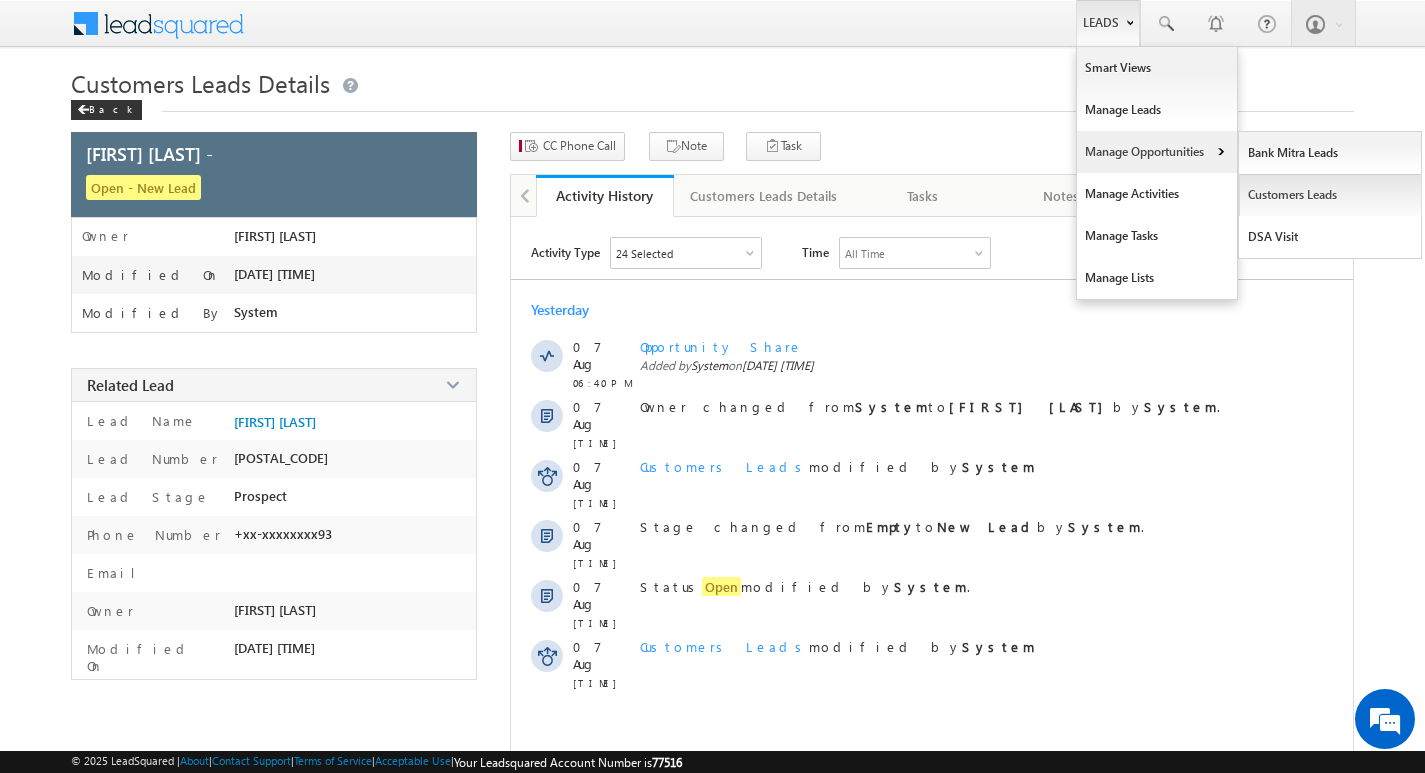 click on "Customers Leads" at bounding box center (1330, 195) 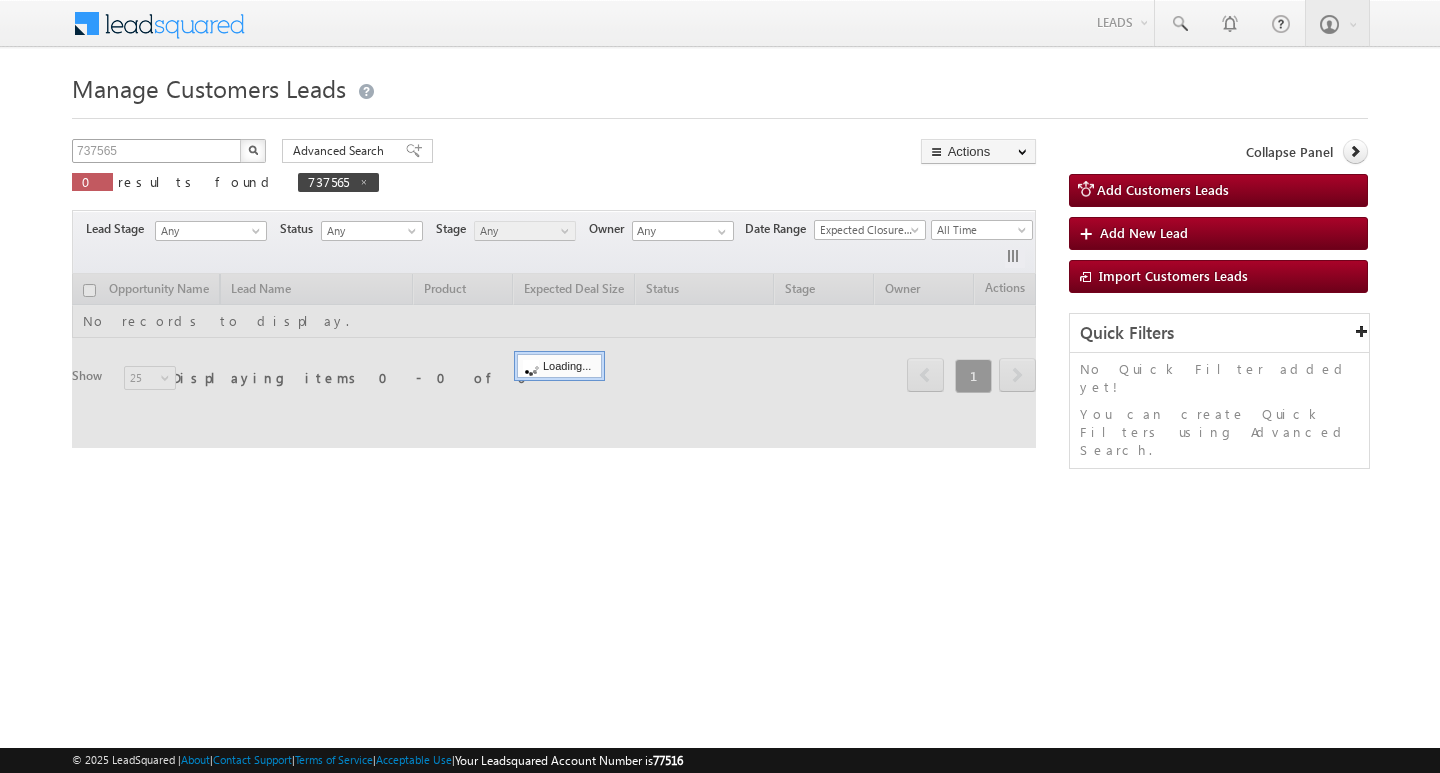 scroll, scrollTop: 0, scrollLeft: 0, axis: both 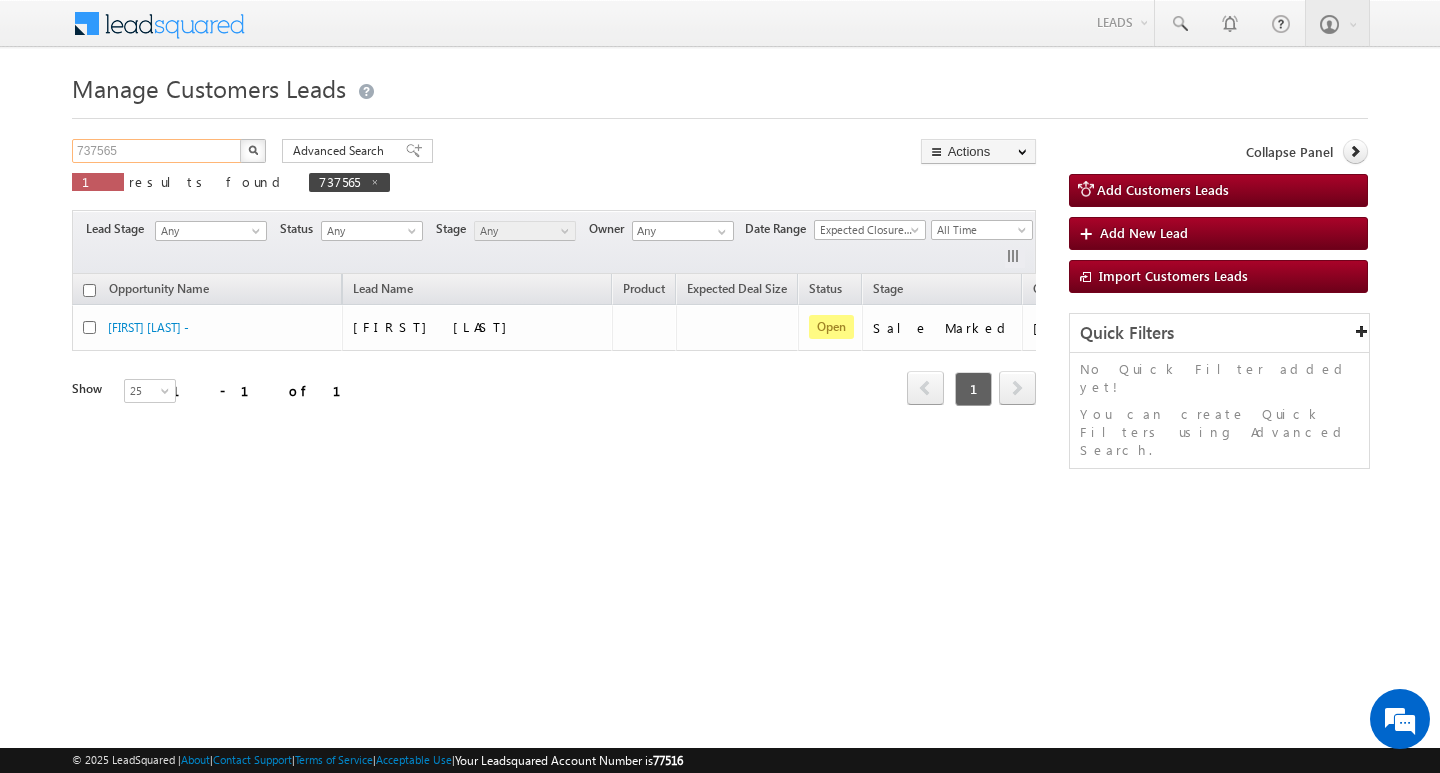 click on "737565" at bounding box center [157, 151] 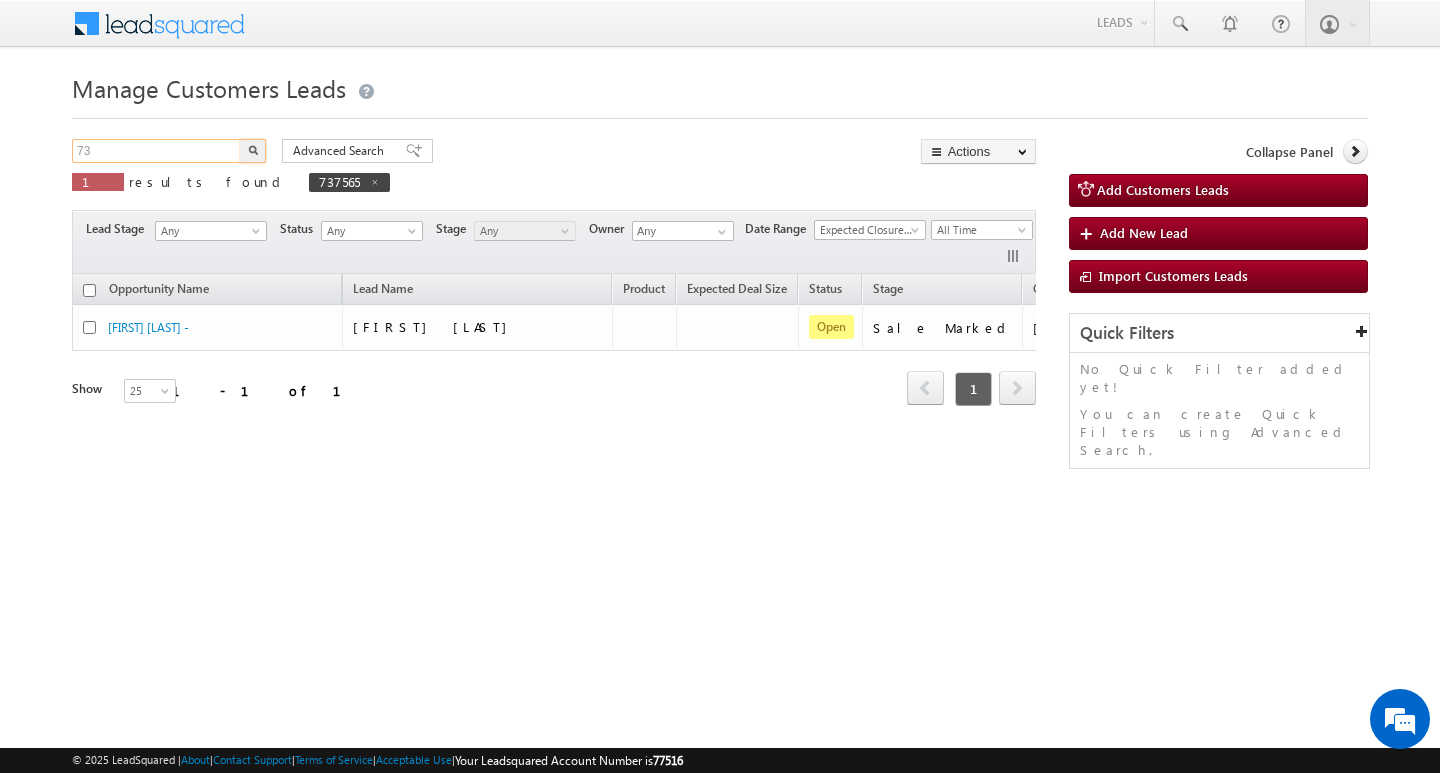 type on "7" 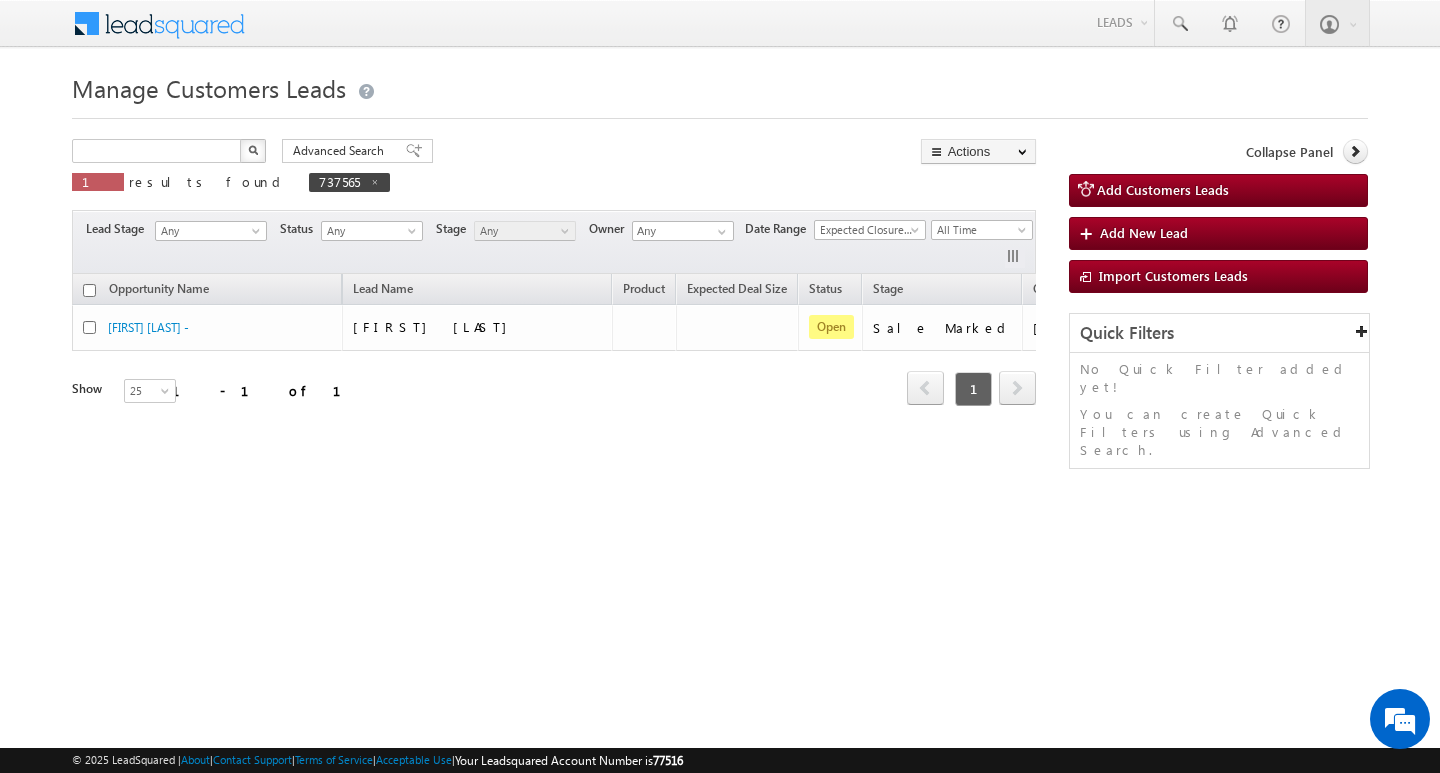 type on "Search Customers Leads" 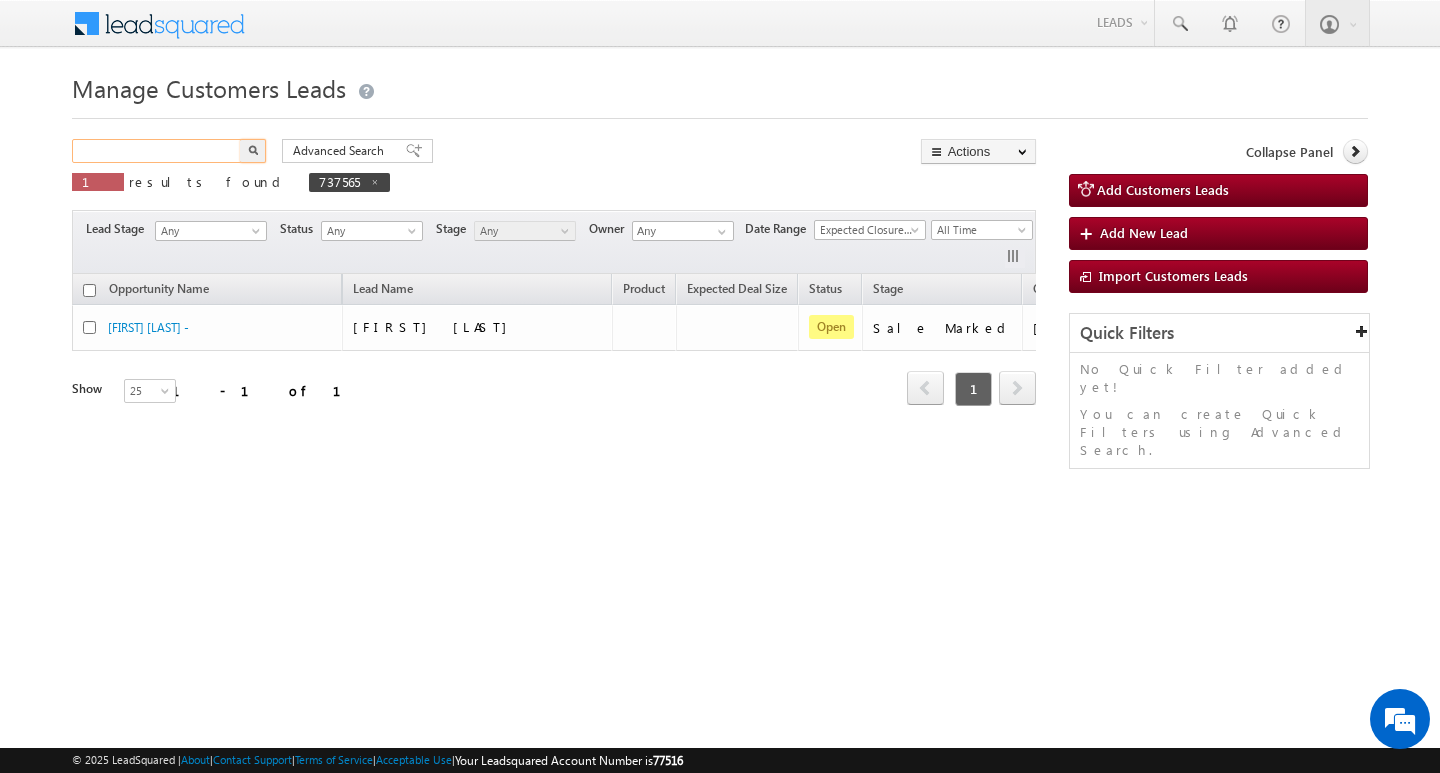 scroll, scrollTop: 0, scrollLeft: 0, axis: both 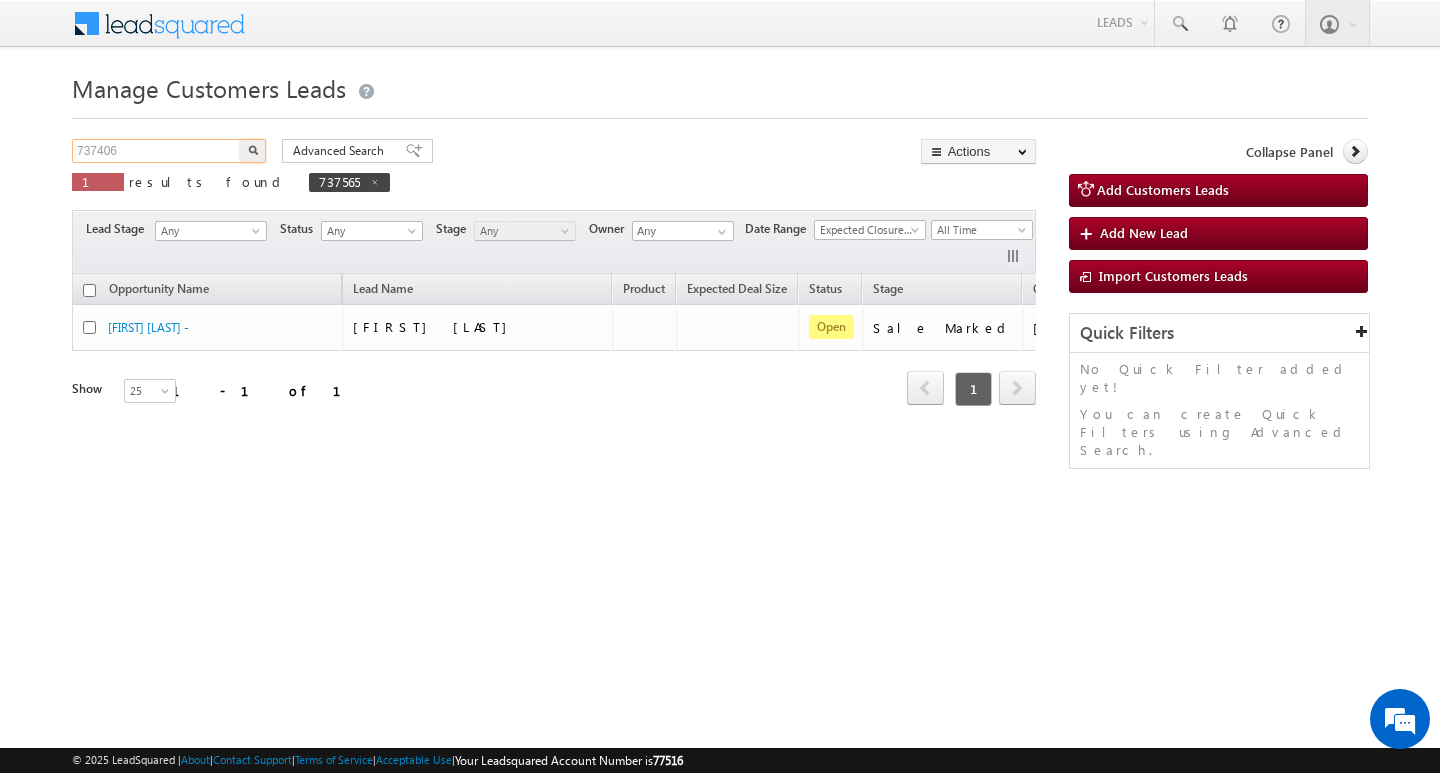 type on "737406" 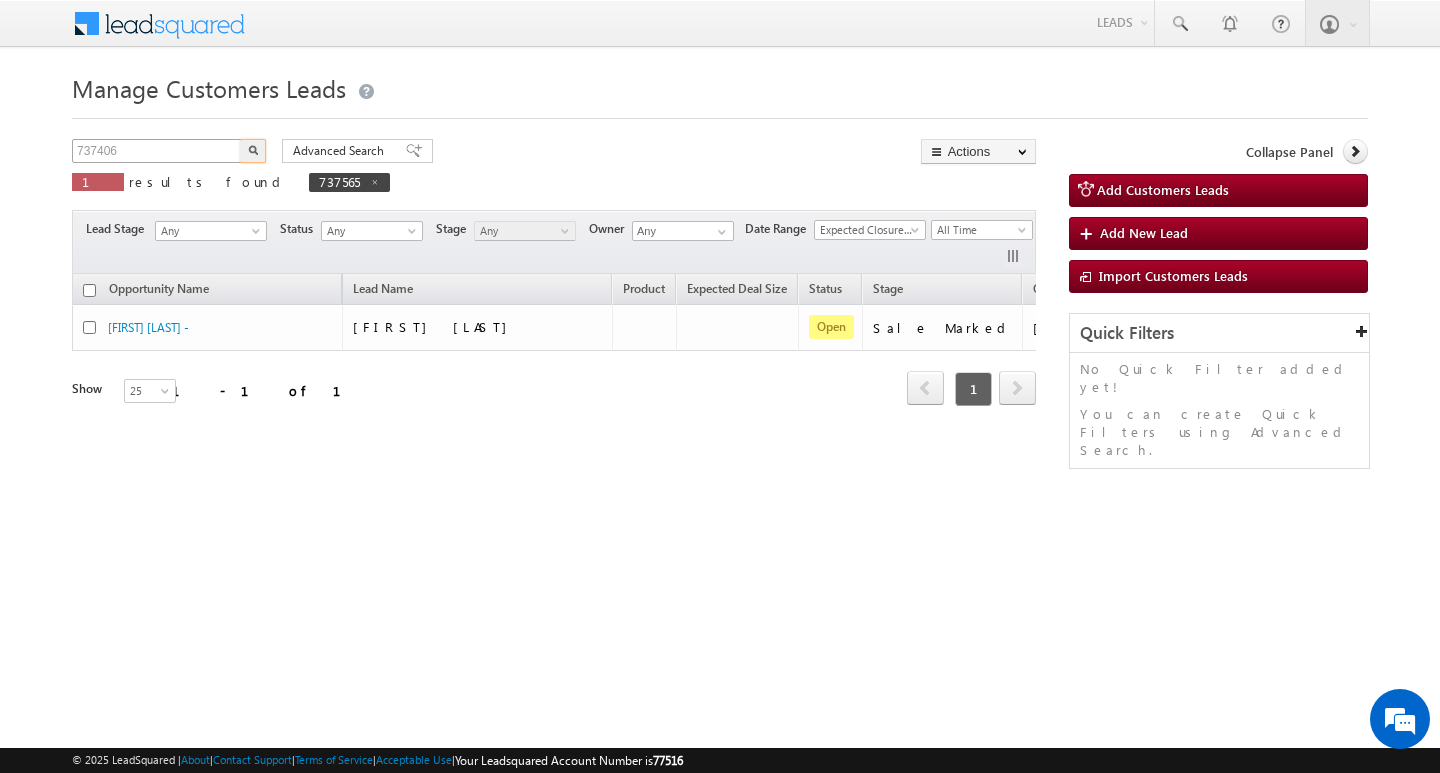 click at bounding box center (253, 151) 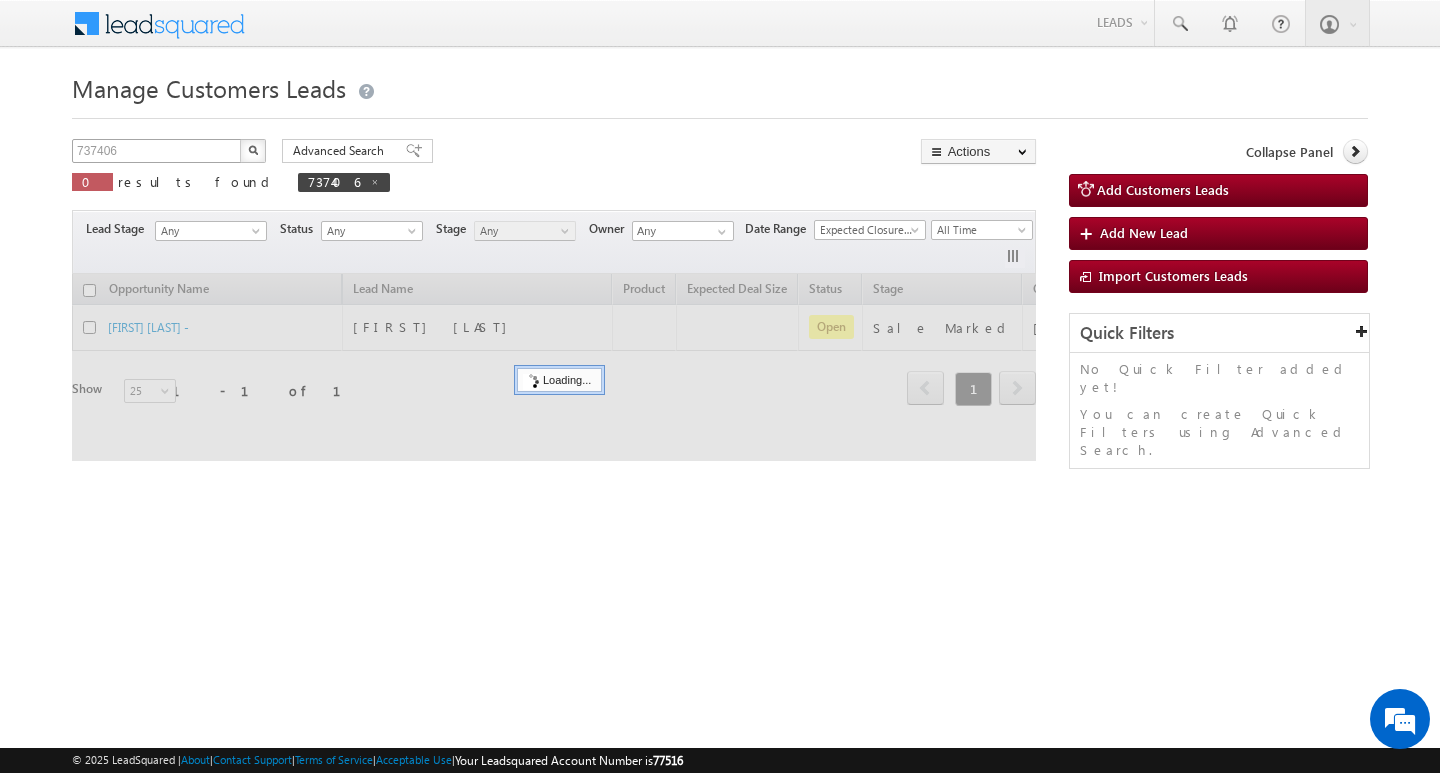 type 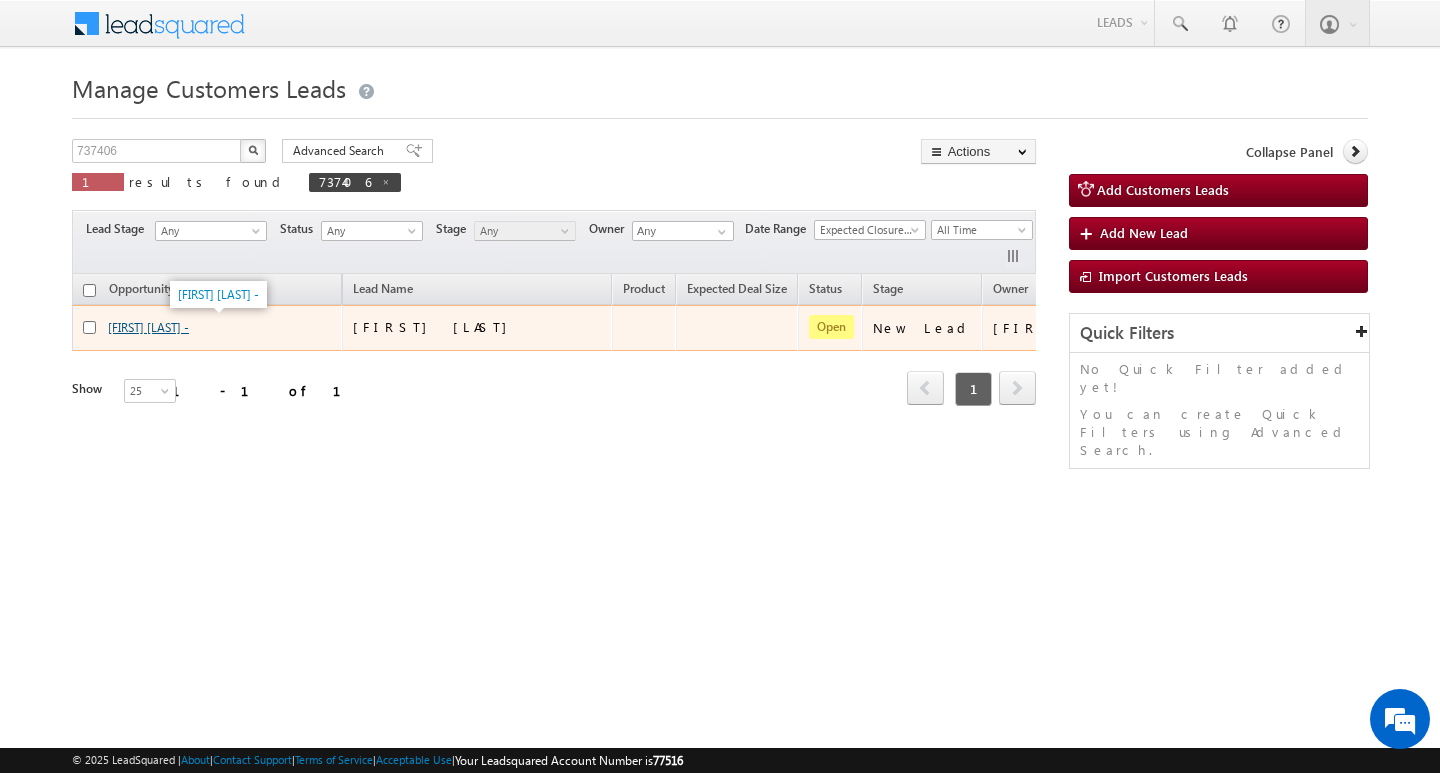 click on "[FIRST] [LAST]  -" at bounding box center (148, 327) 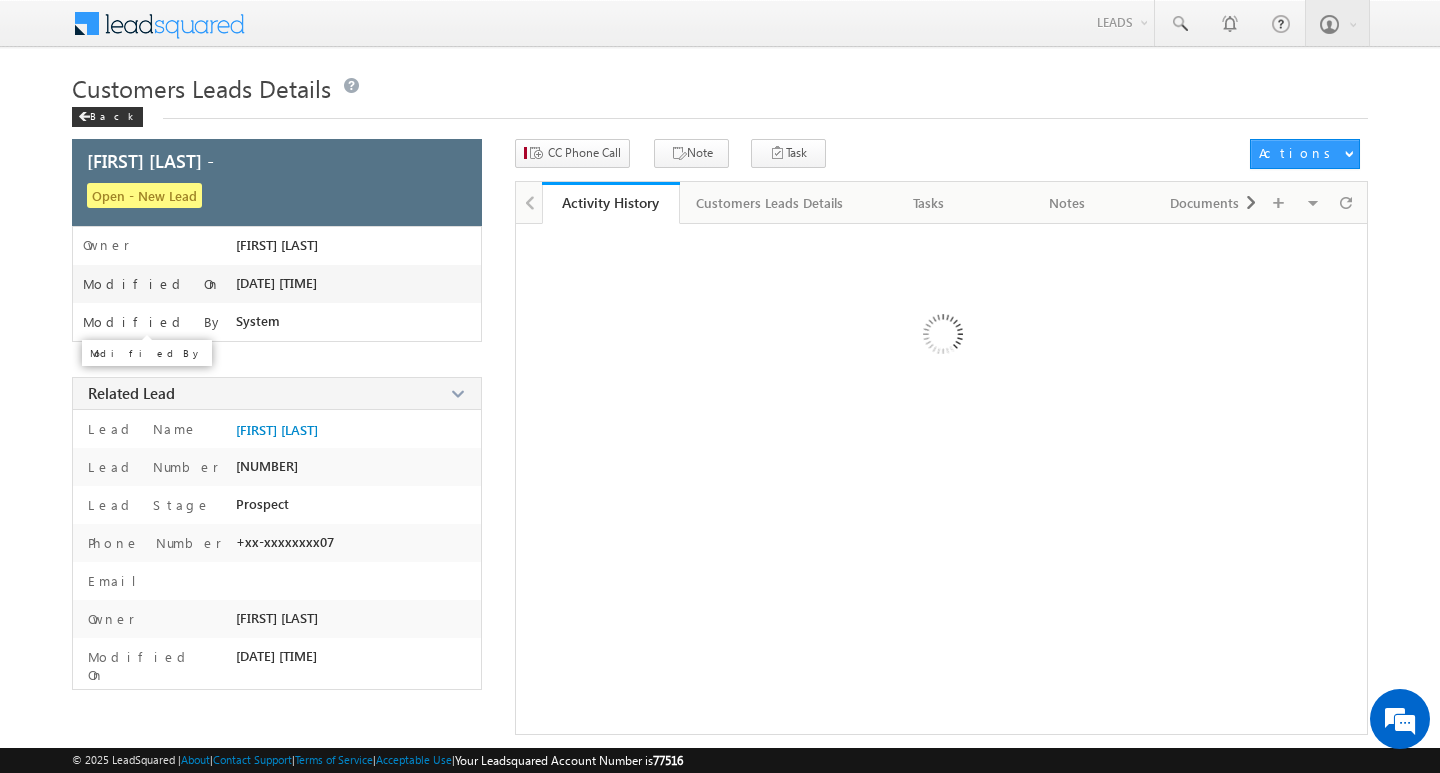 scroll, scrollTop: 0, scrollLeft: 0, axis: both 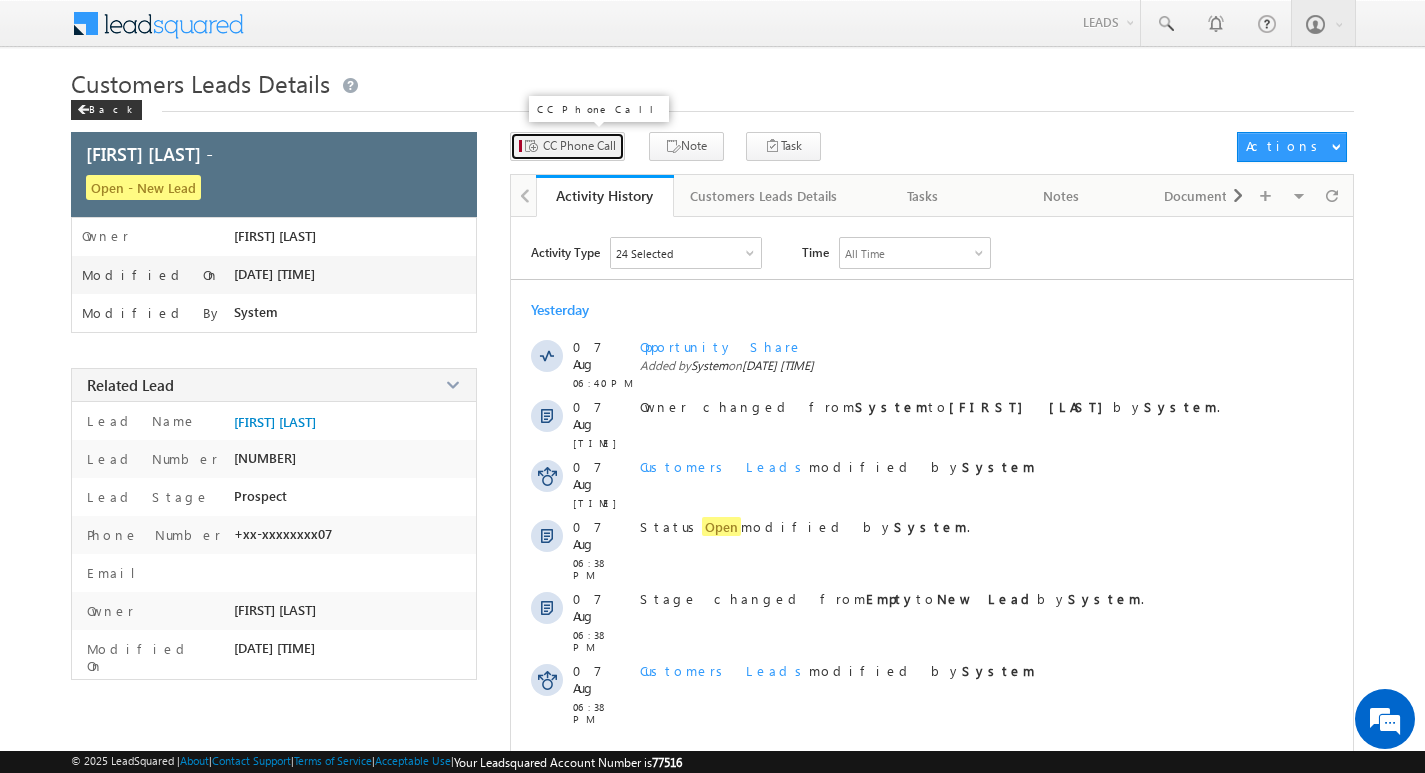 click on "CC Phone Call" at bounding box center (579, 146) 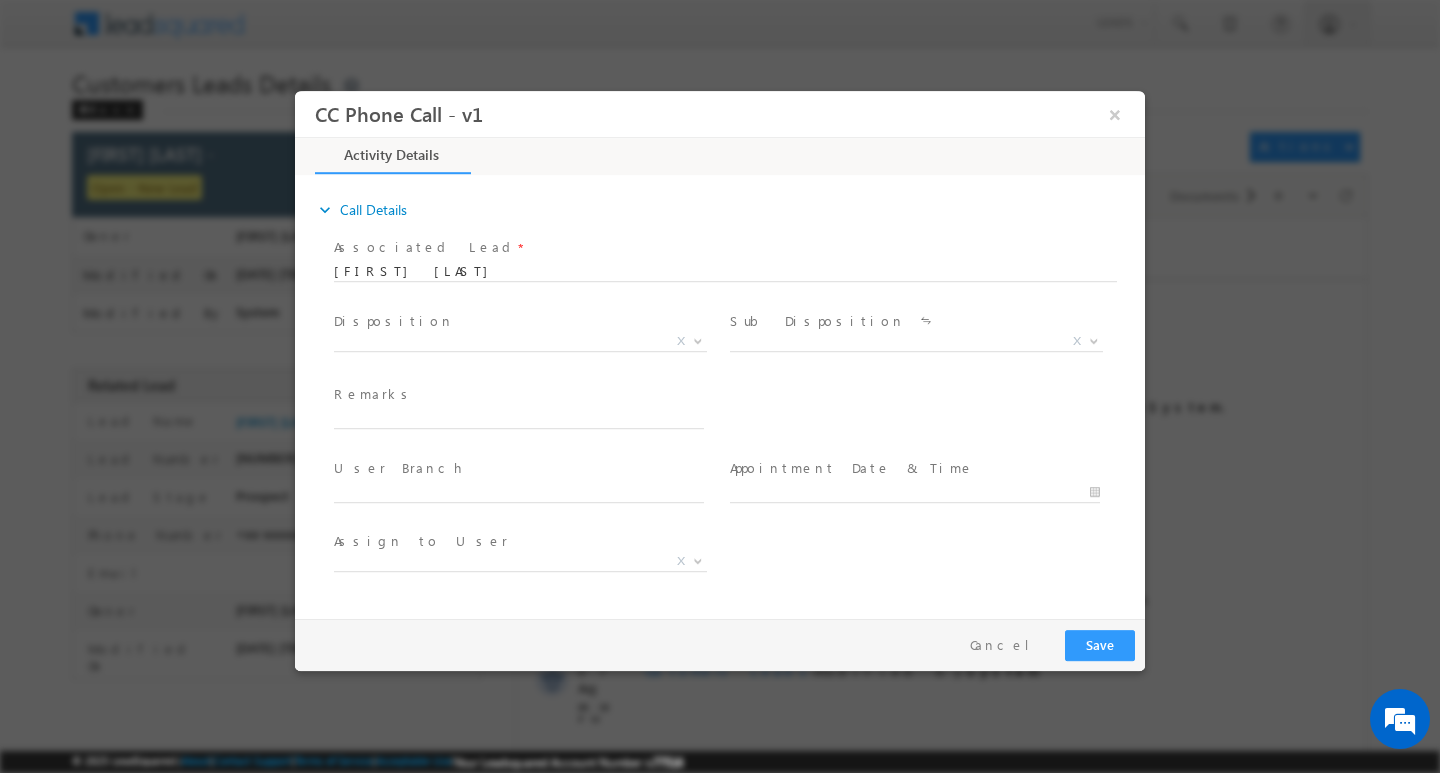 scroll, scrollTop: 0, scrollLeft: 0, axis: both 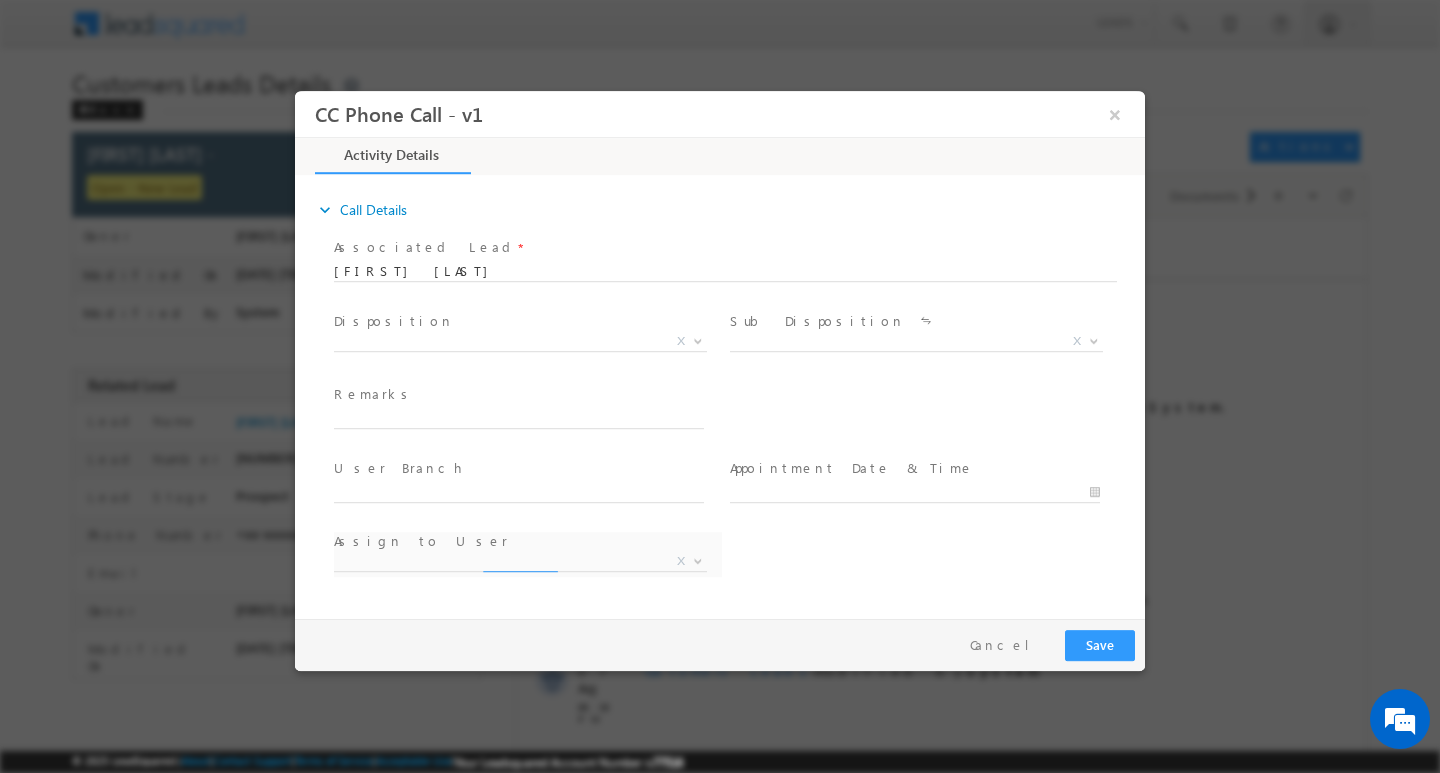 select on "awadhesh.gautam@sgrlimited.in" 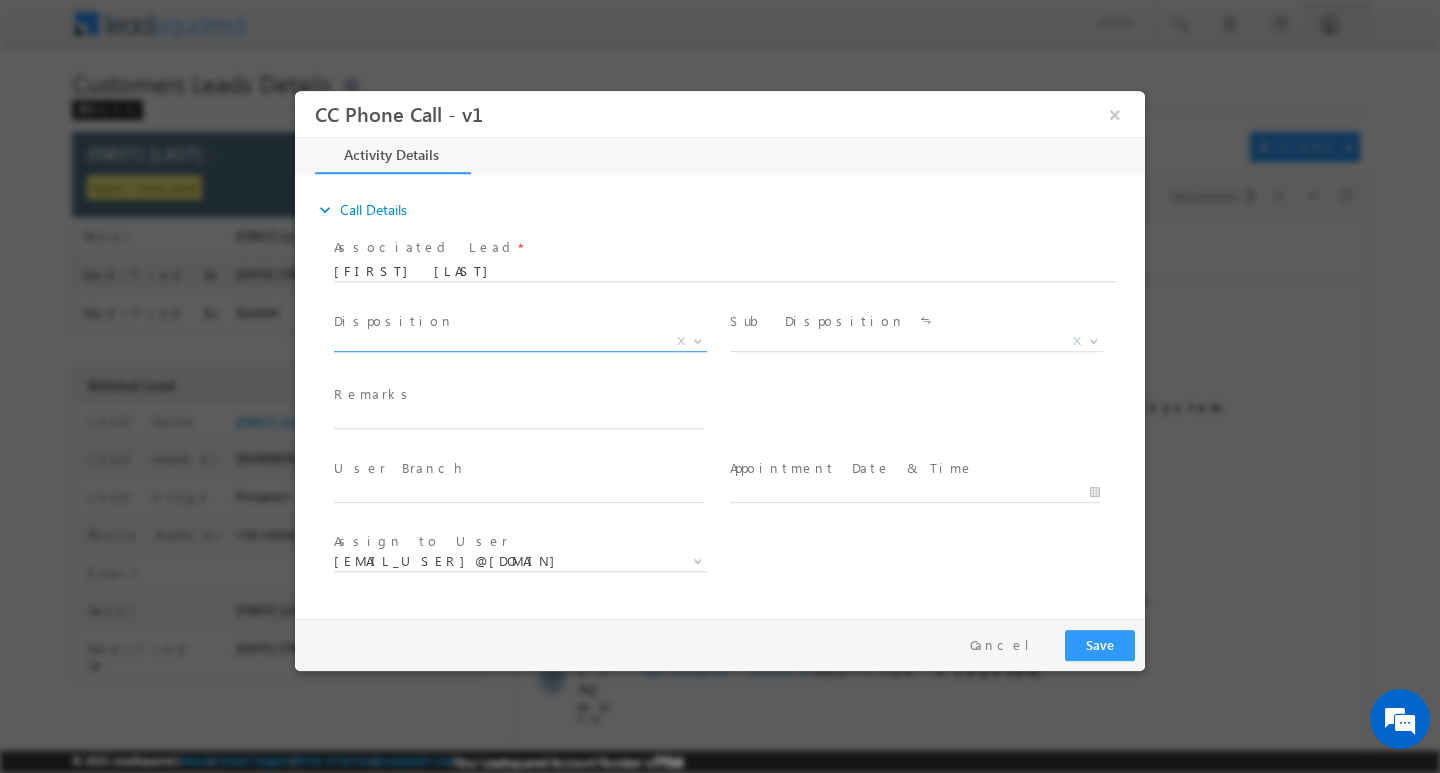 click at bounding box center [696, 340] 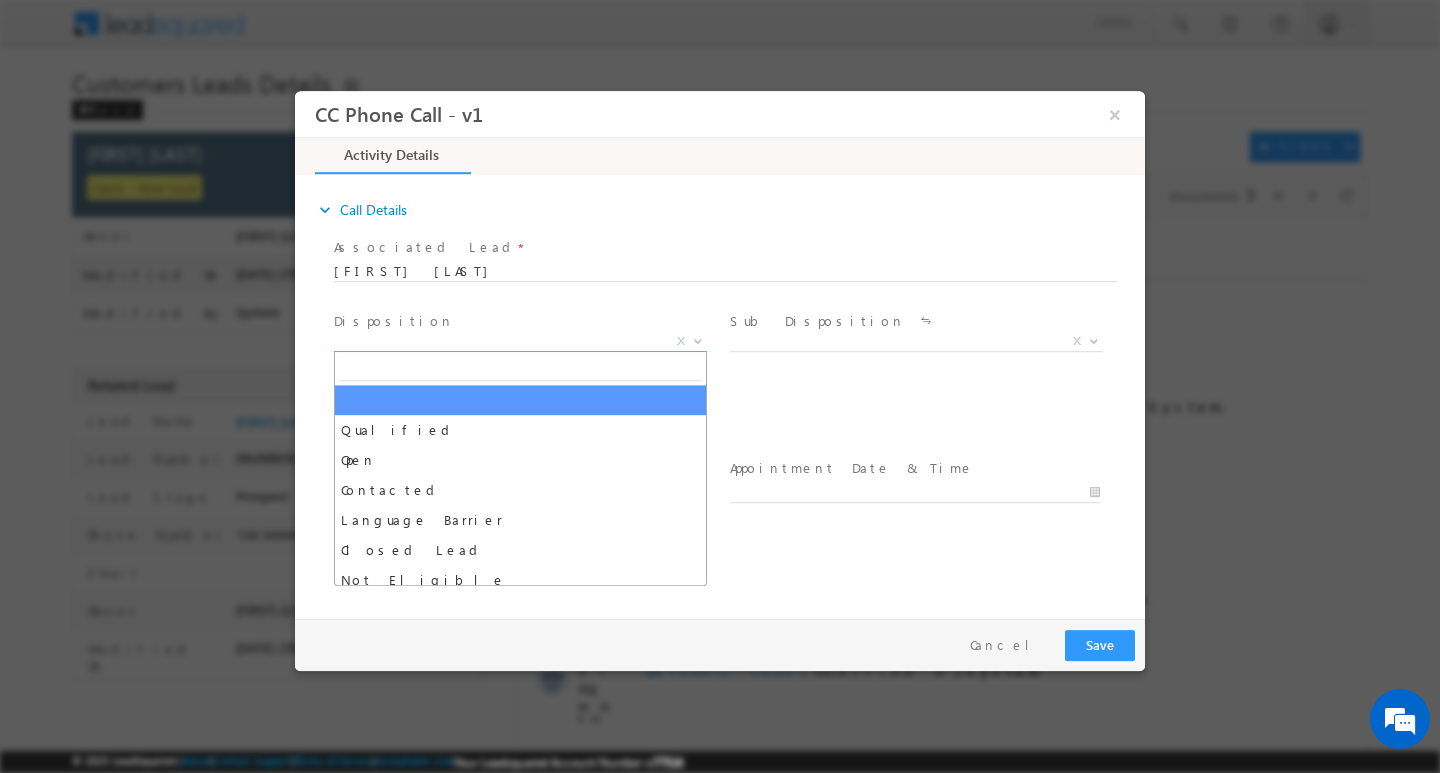 scroll, scrollTop: 0, scrollLeft: 0, axis: both 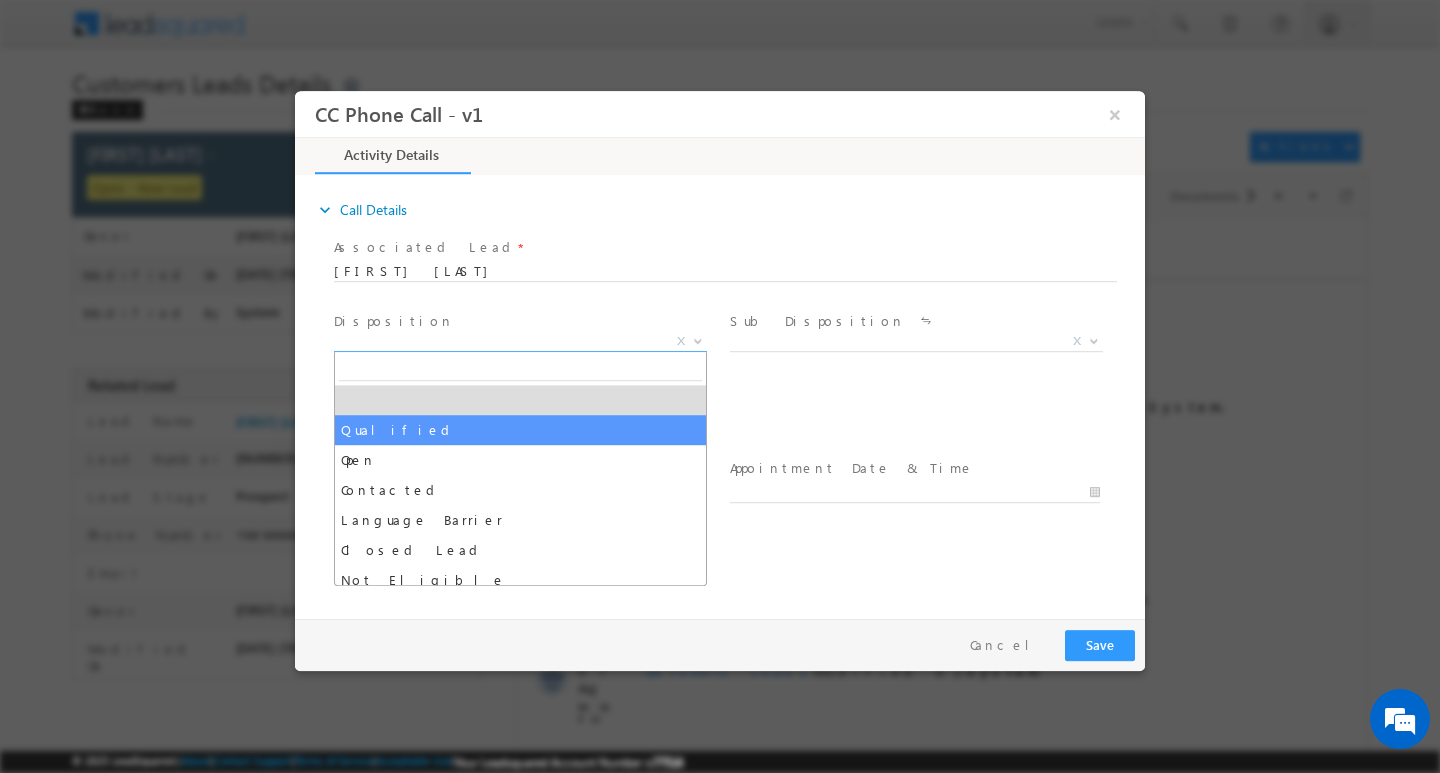 select on "Qualified" 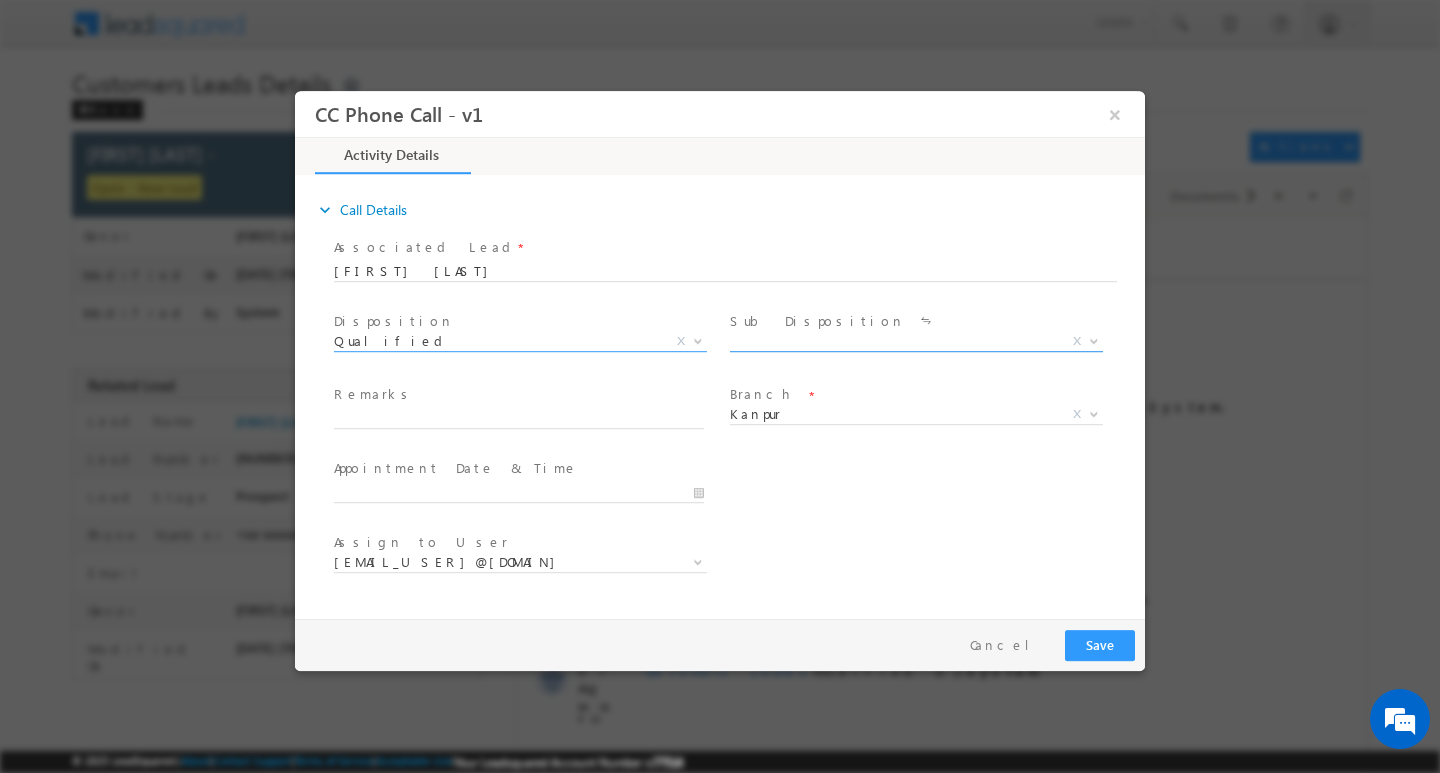 click at bounding box center (1092, 340) 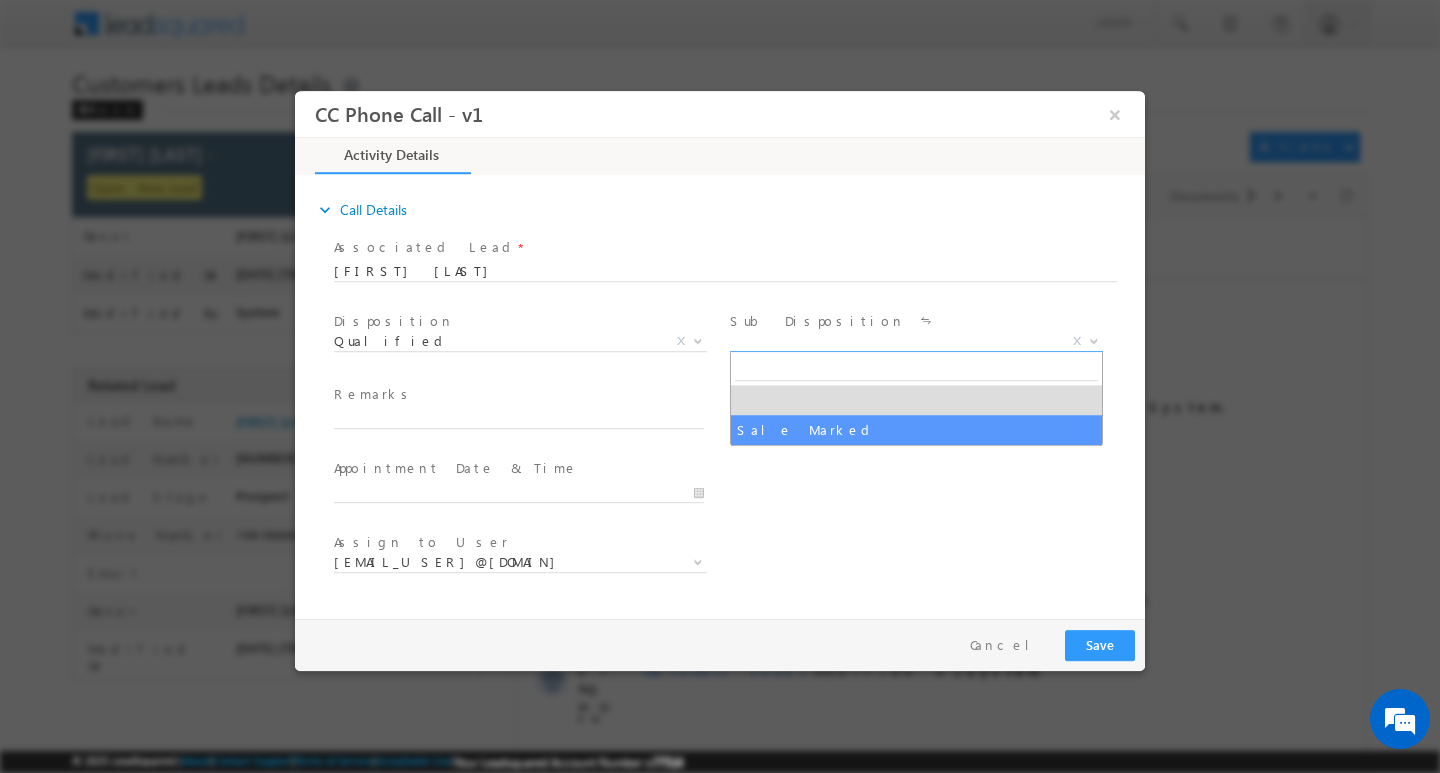 select on "Sale Marked" 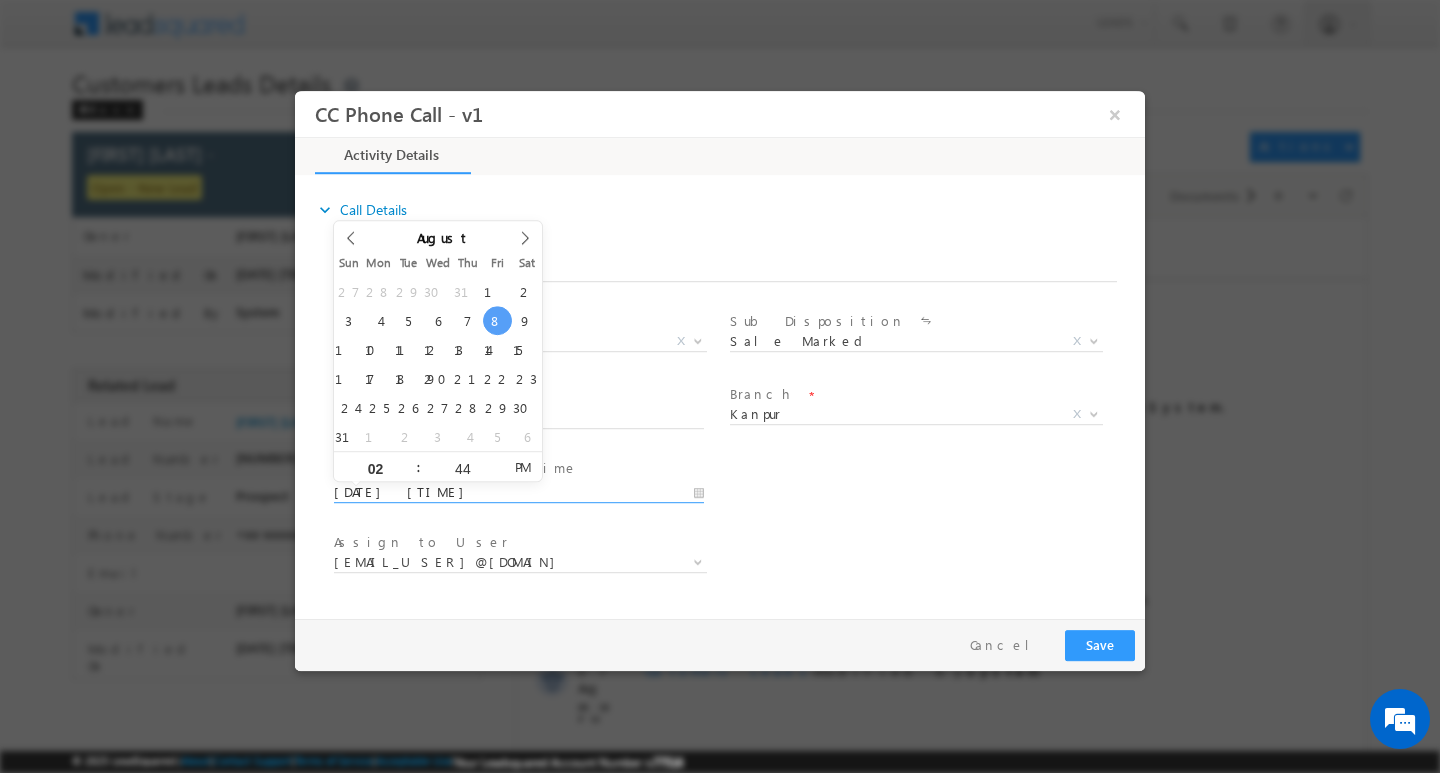 click on "08/08/2025 2:44 PM" at bounding box center (519, 492) 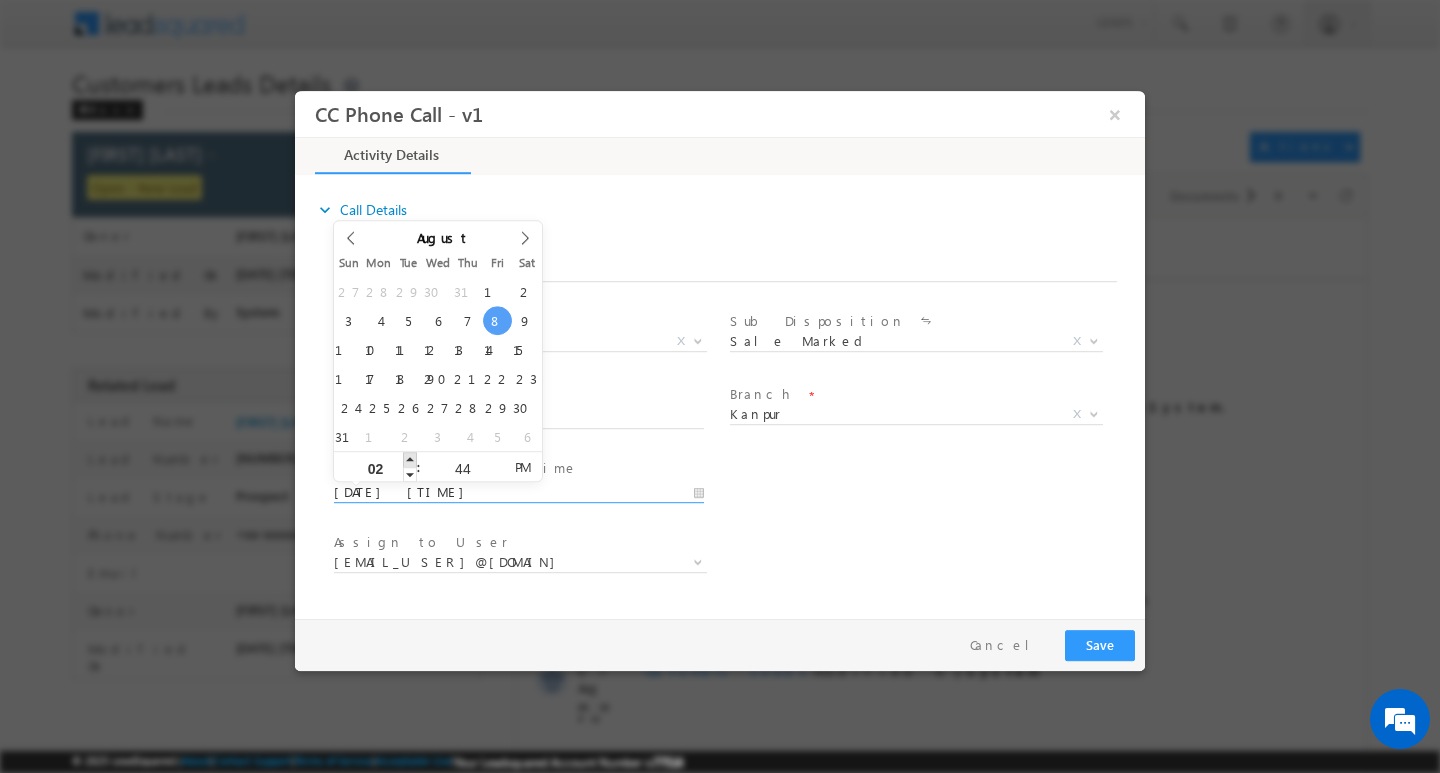 type on "08/08/2025 3:44 PM" 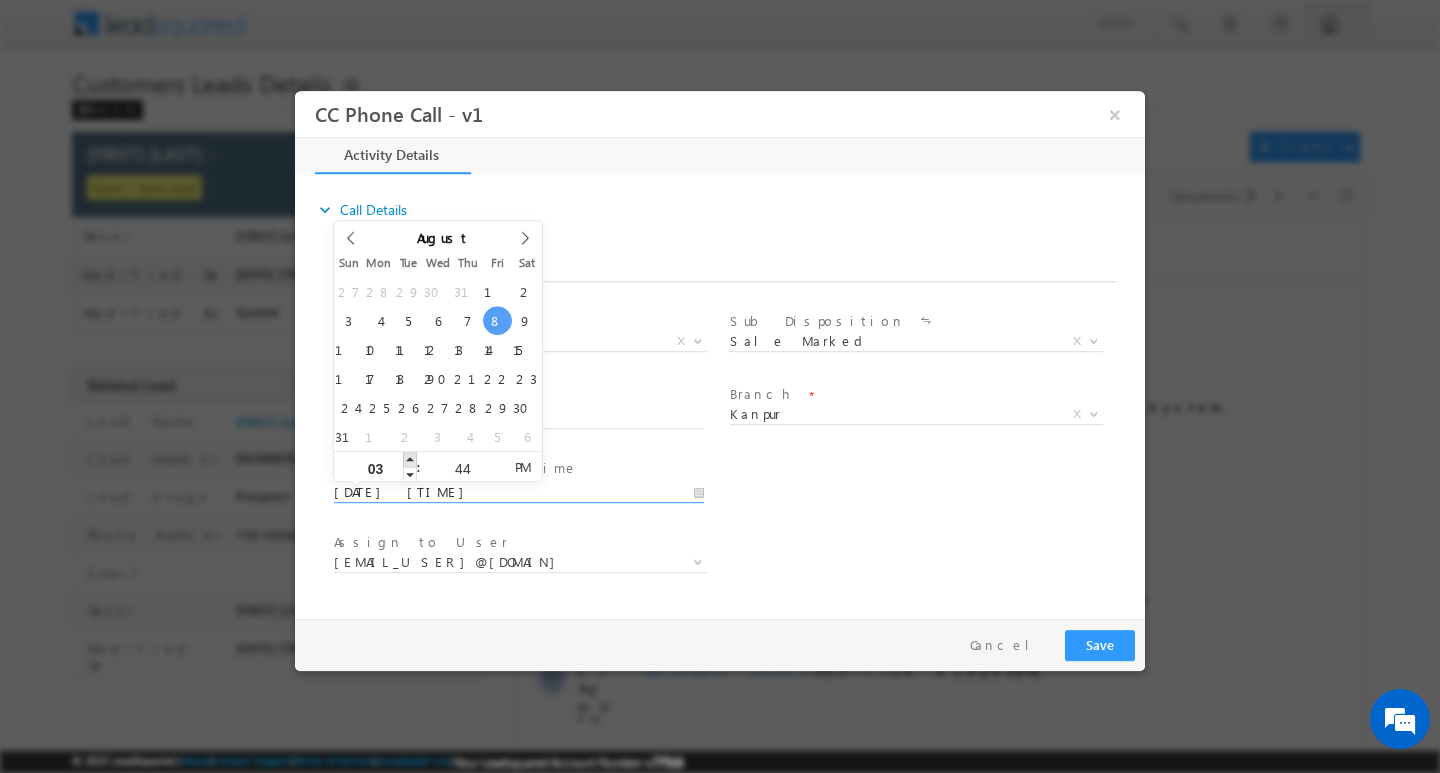 click at bounding box center (410, 458) 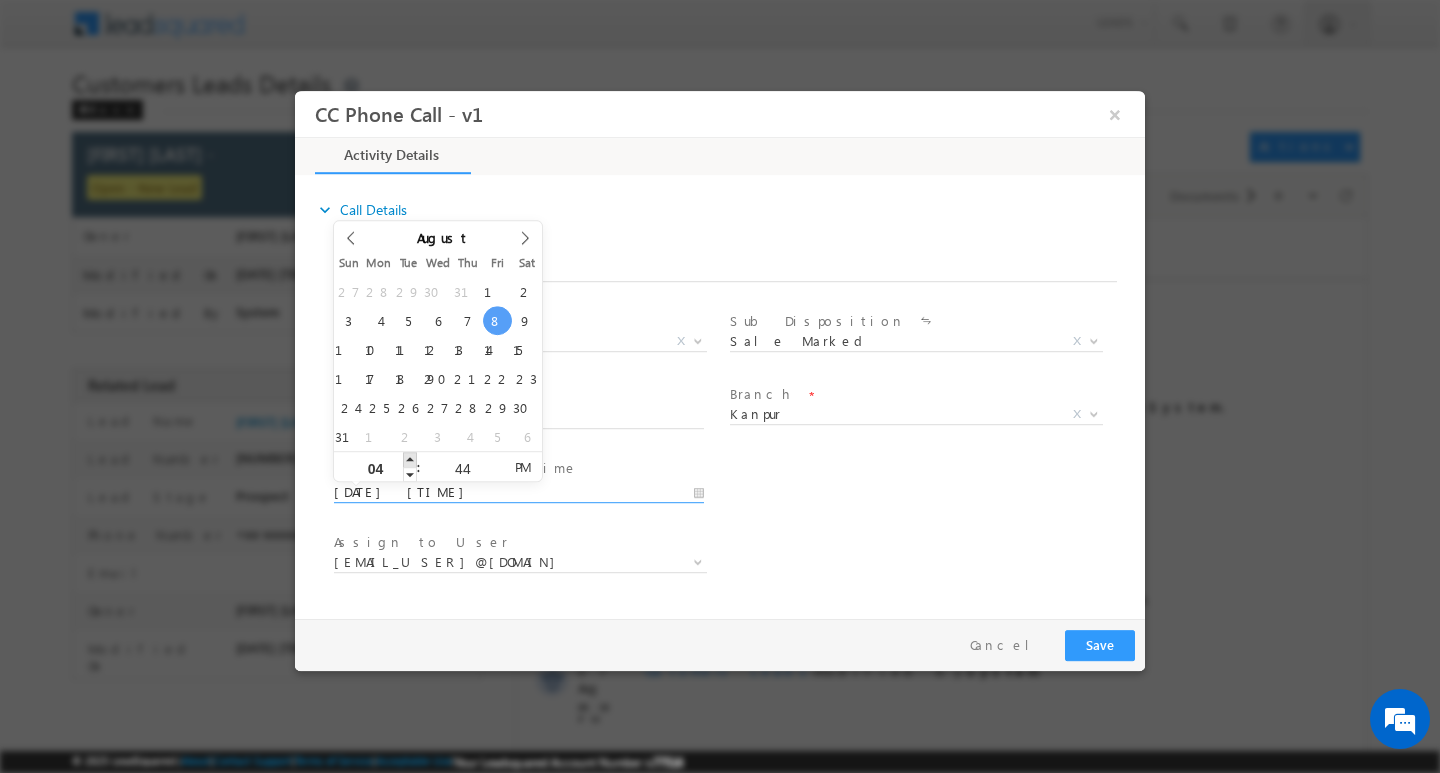 click at bounding box center [410, 458] 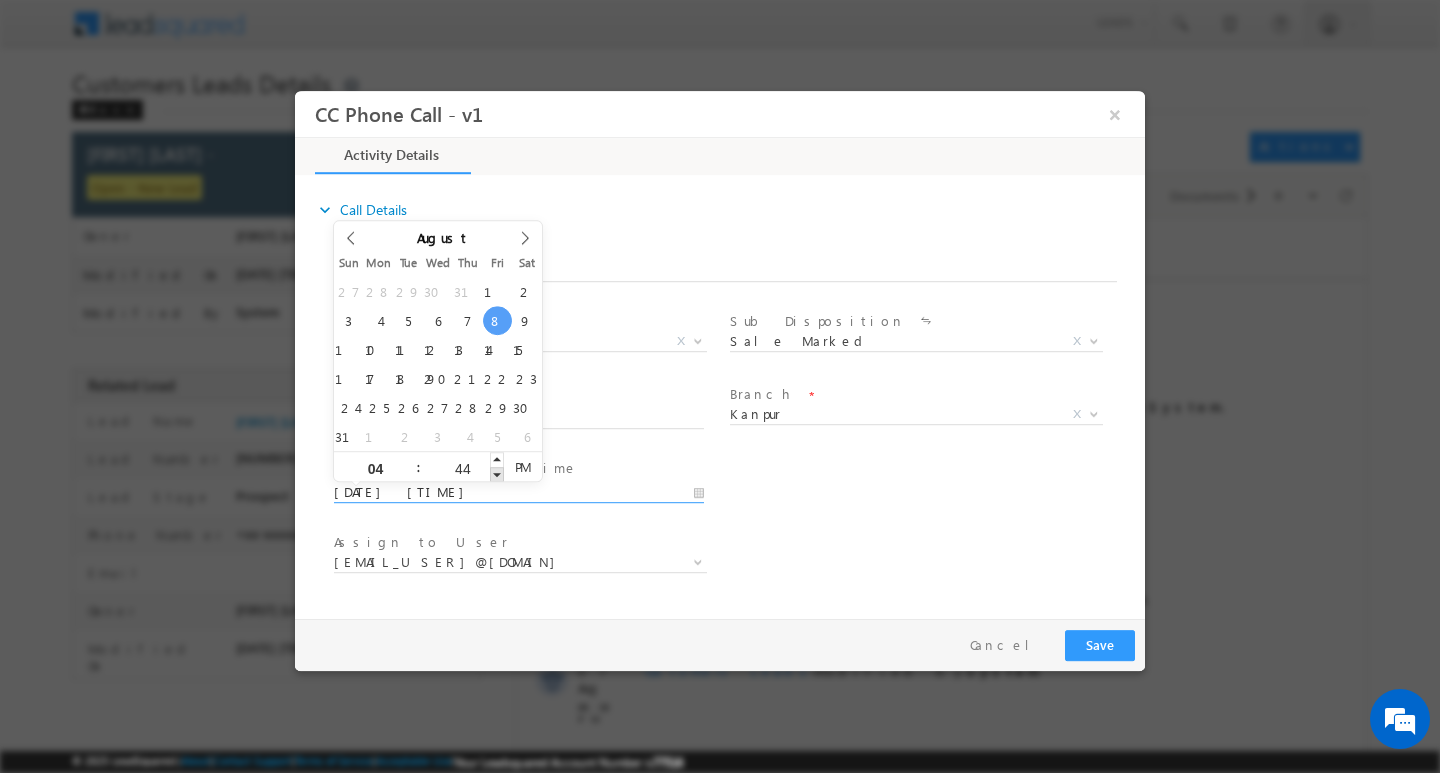 type on "08/08/2025 4:43 PM" 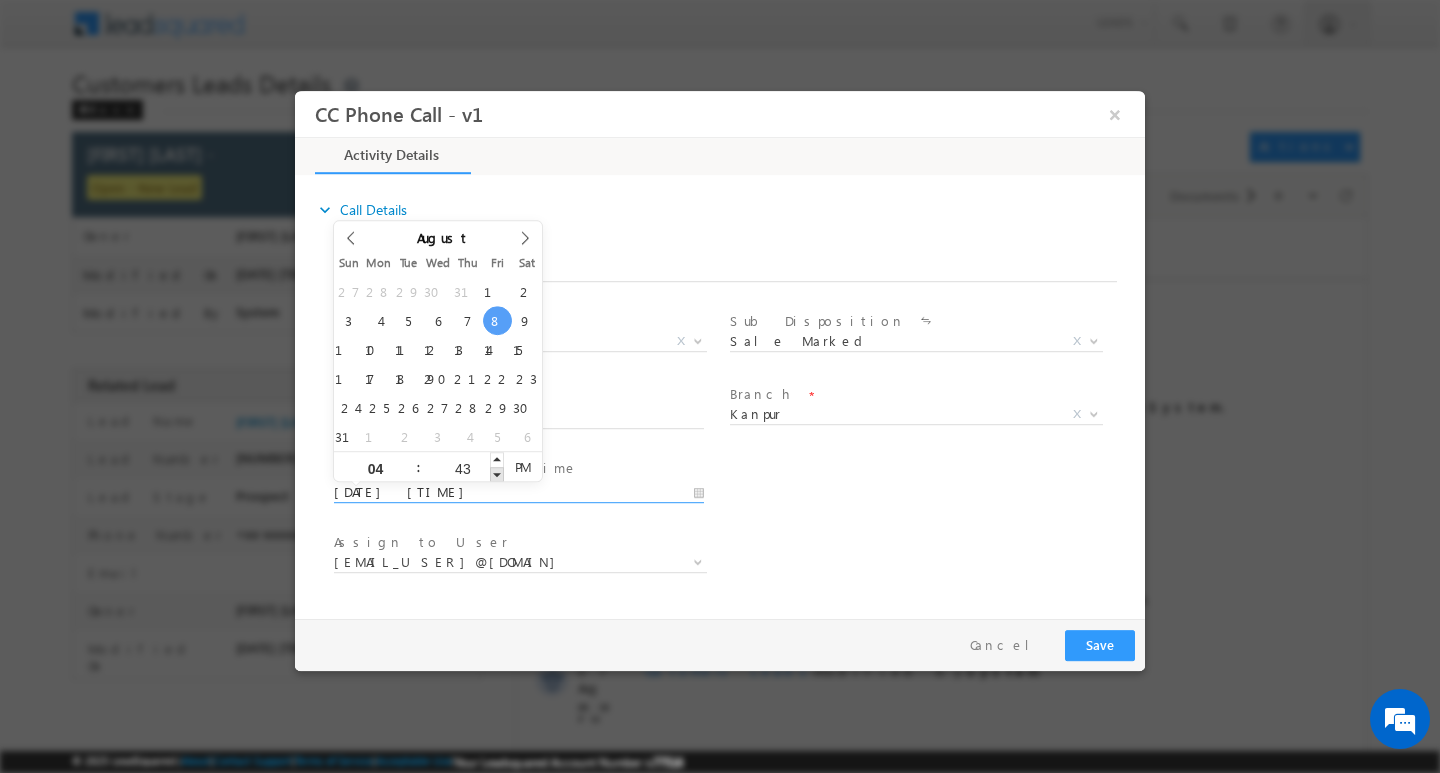 click at bounding box center [497, 473] 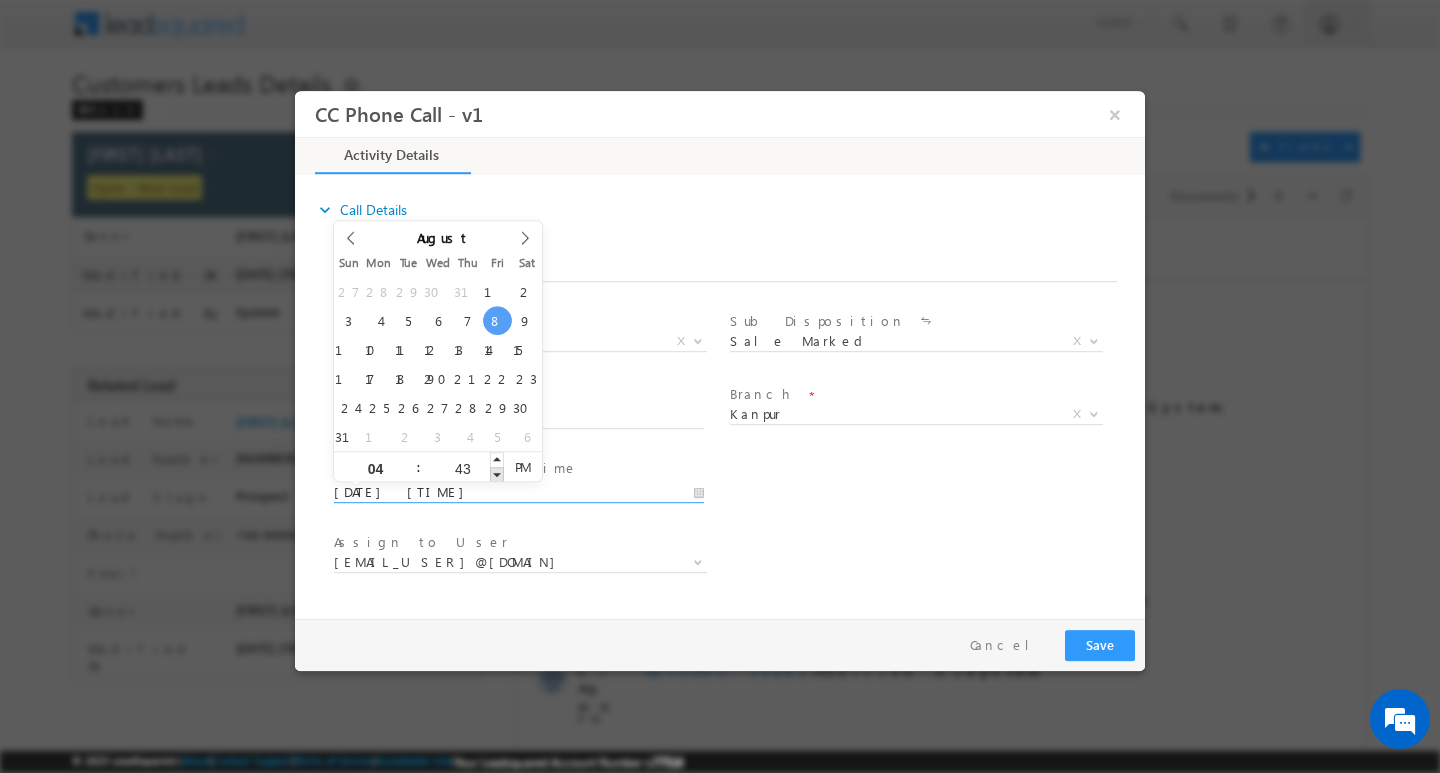 type on "08/08/2025 4:42 PM" 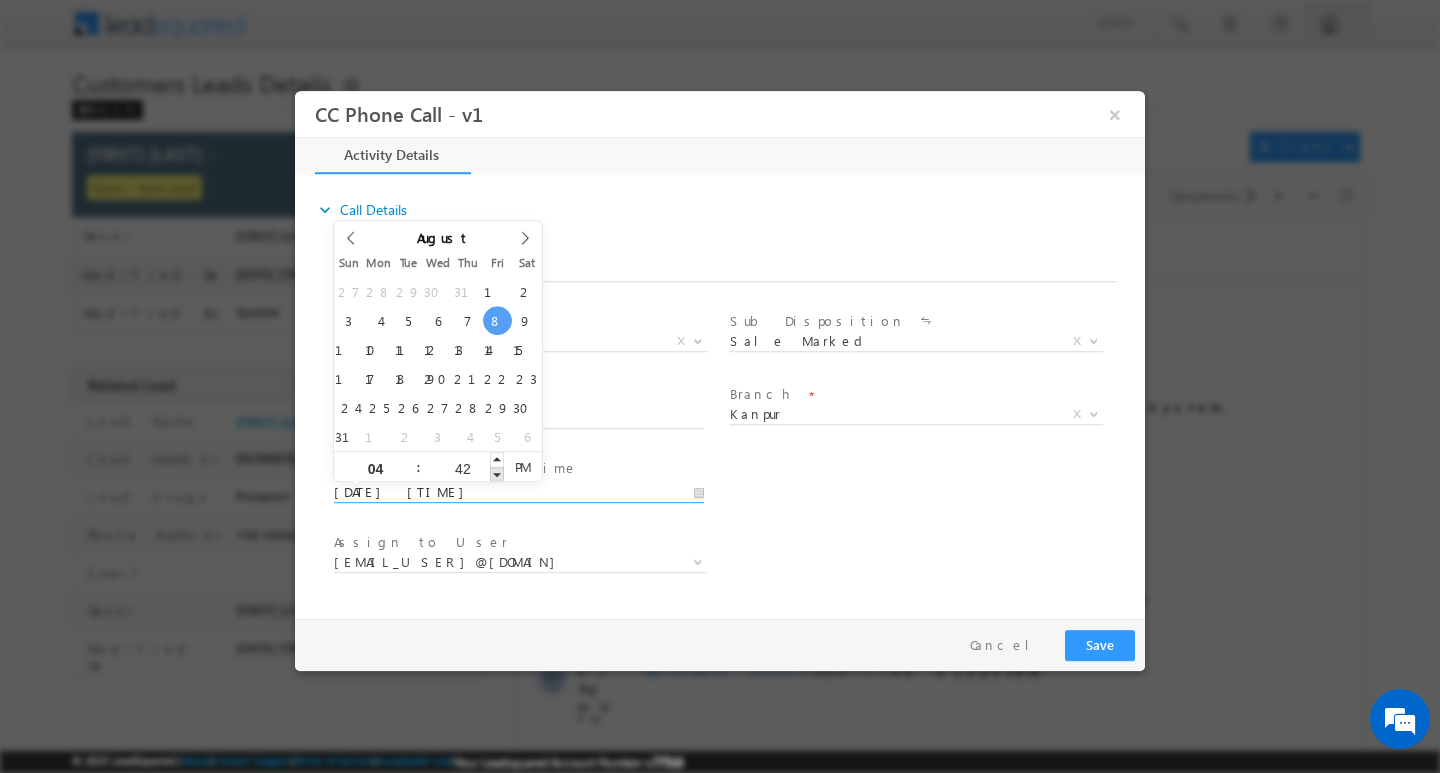 click at bounding box center (497, 473) 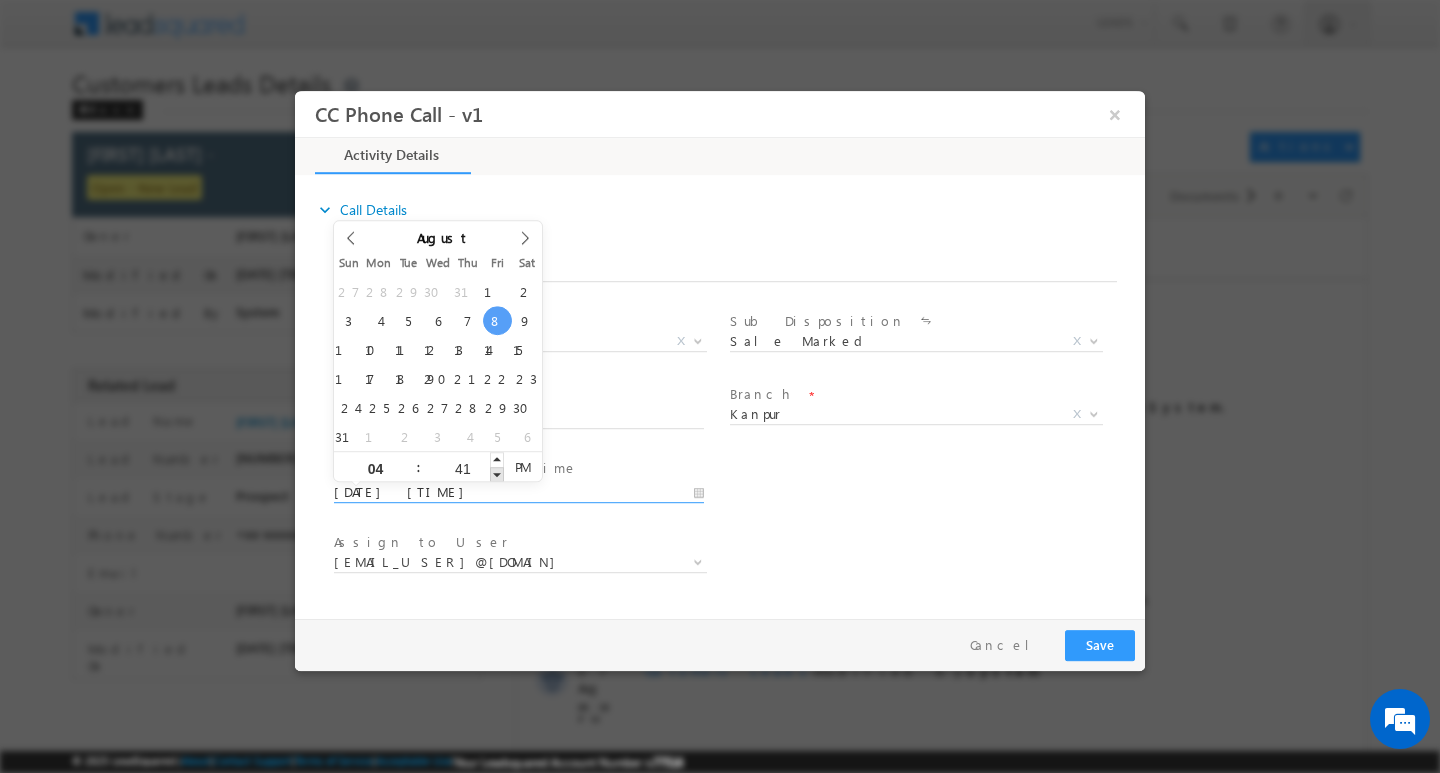 click at bounding box center [497, 473] 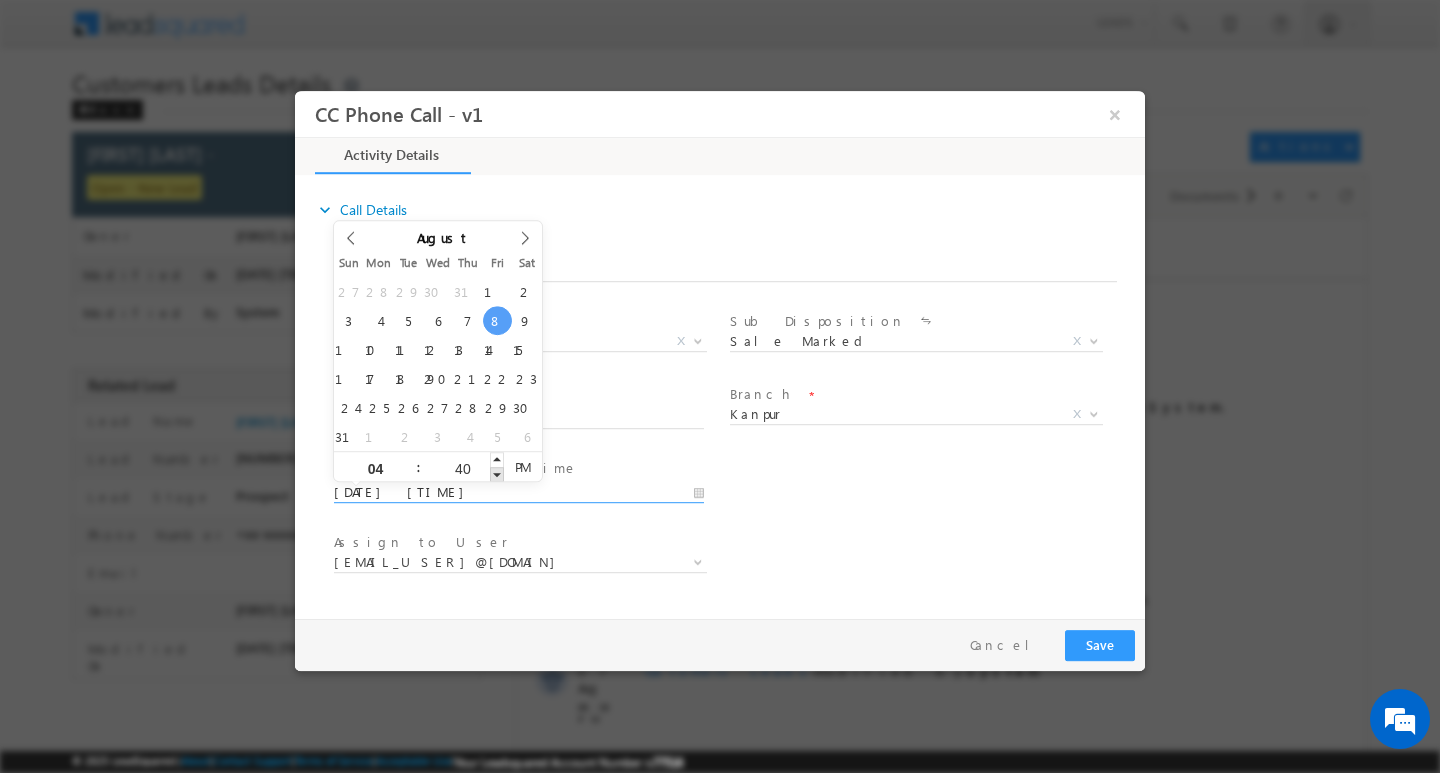 click at bounding box center [497, 473] 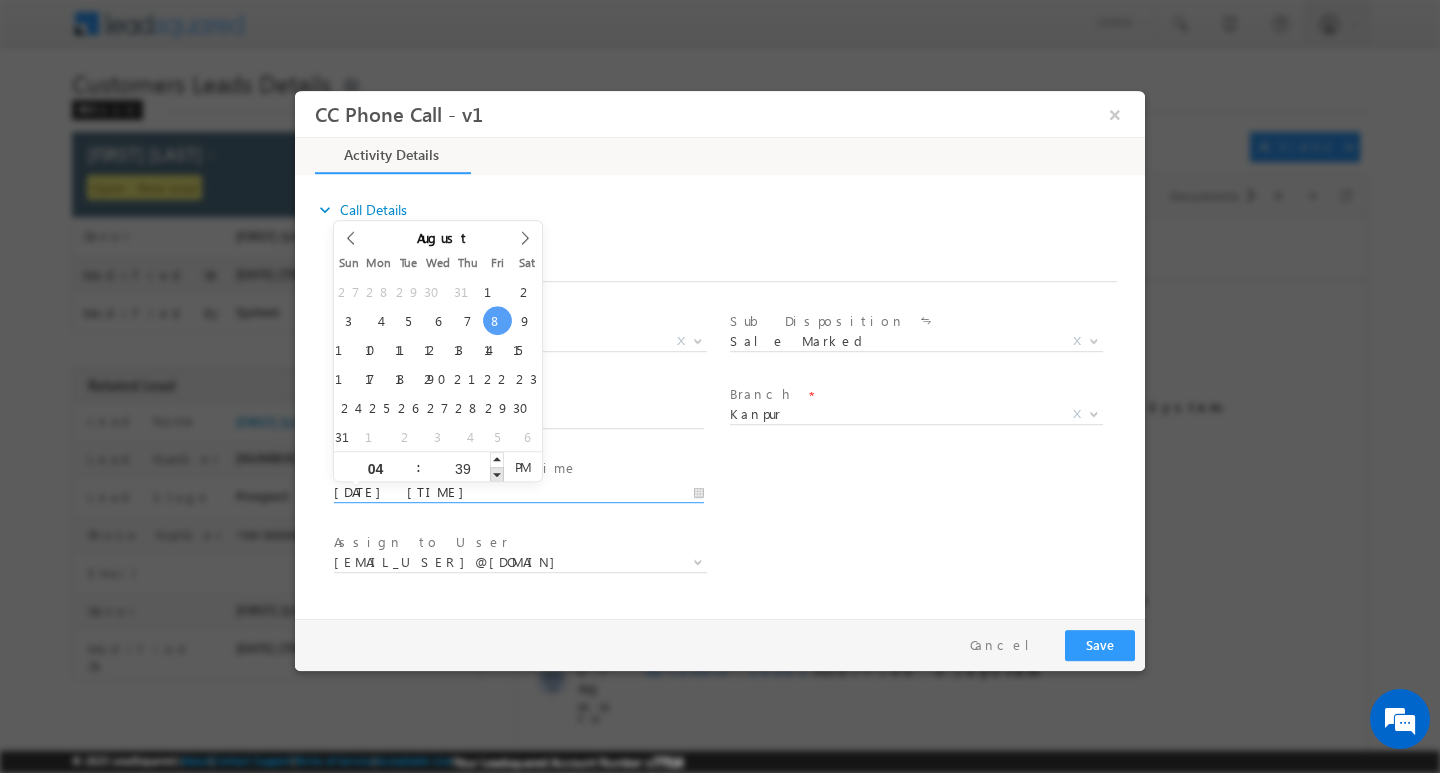 click at bounding box center (497, 473) 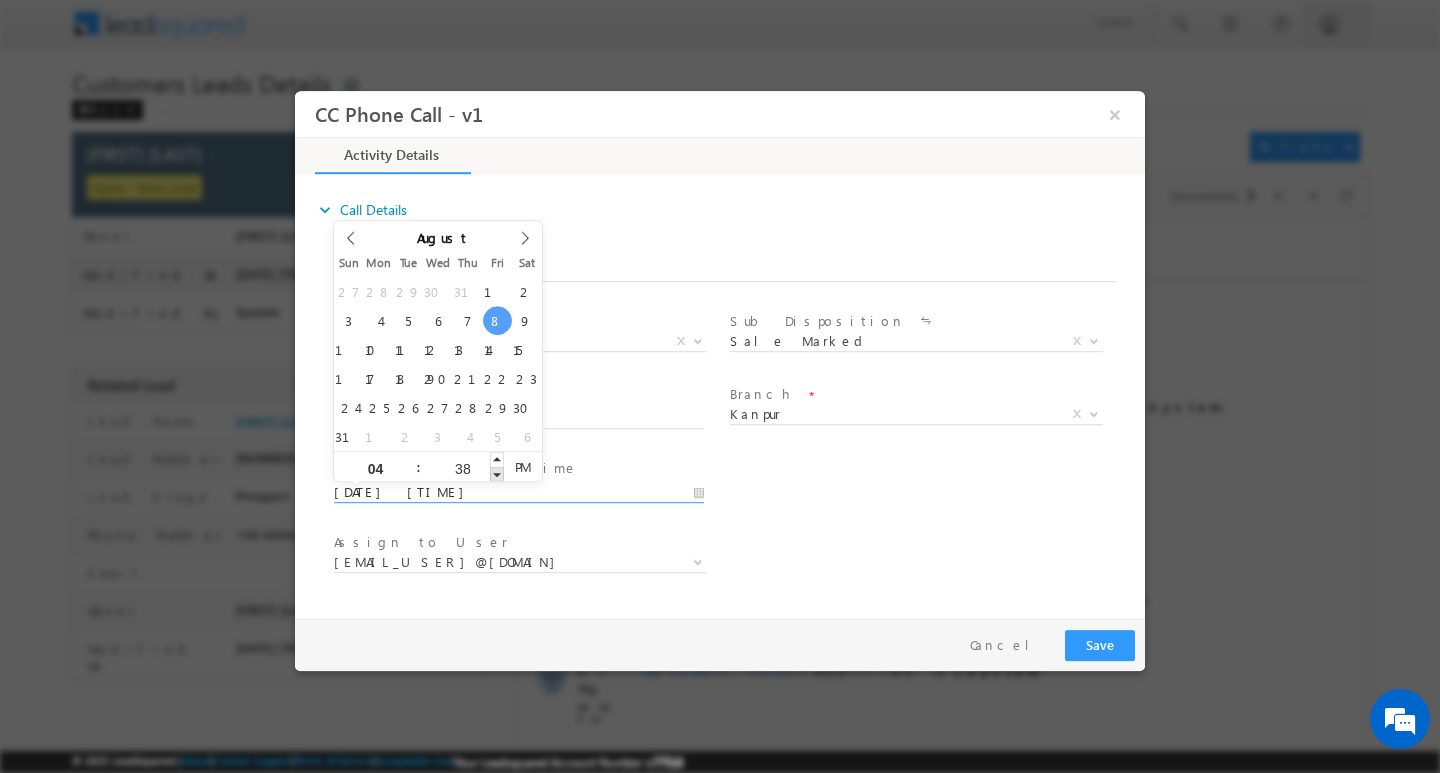 click at bounding box center (497, 473) 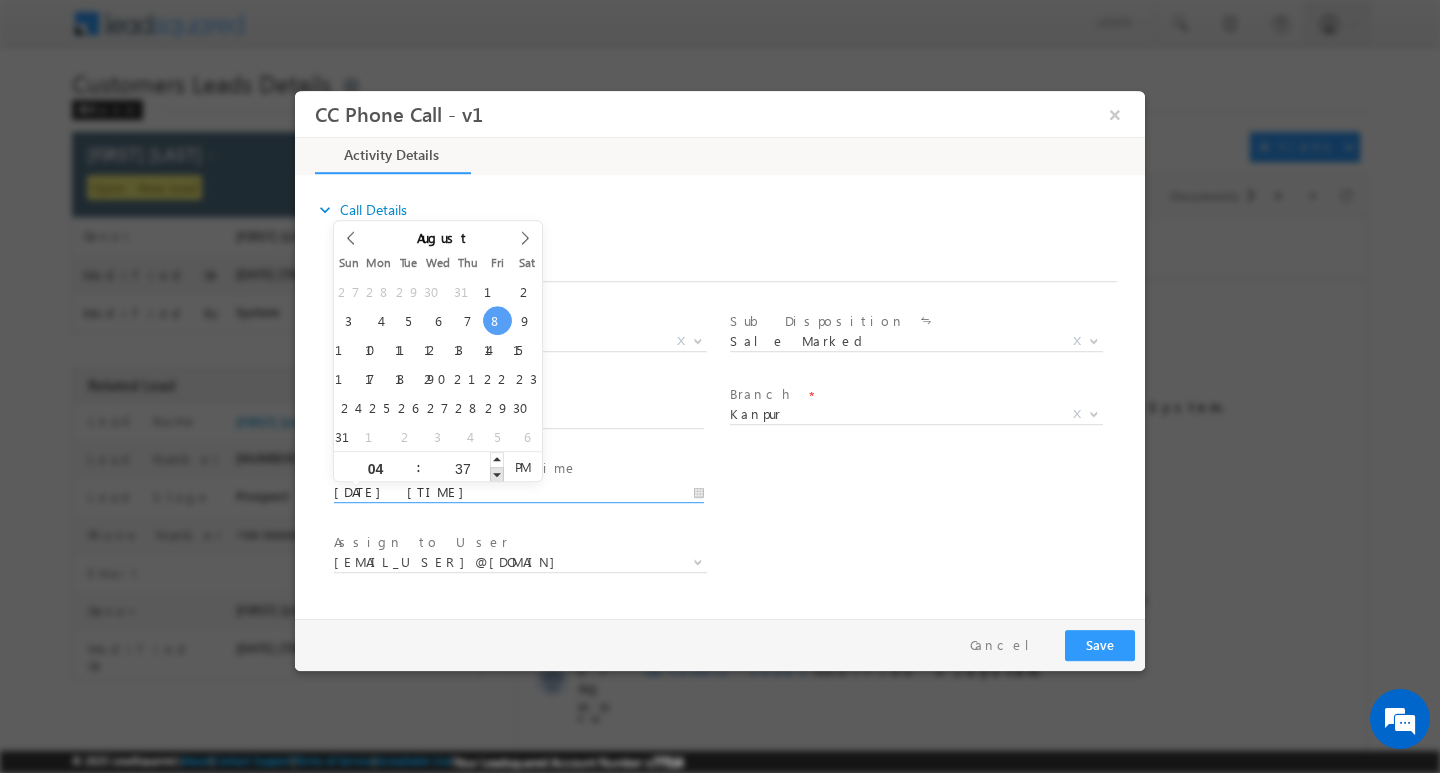 click at bounding box center [497, 473] 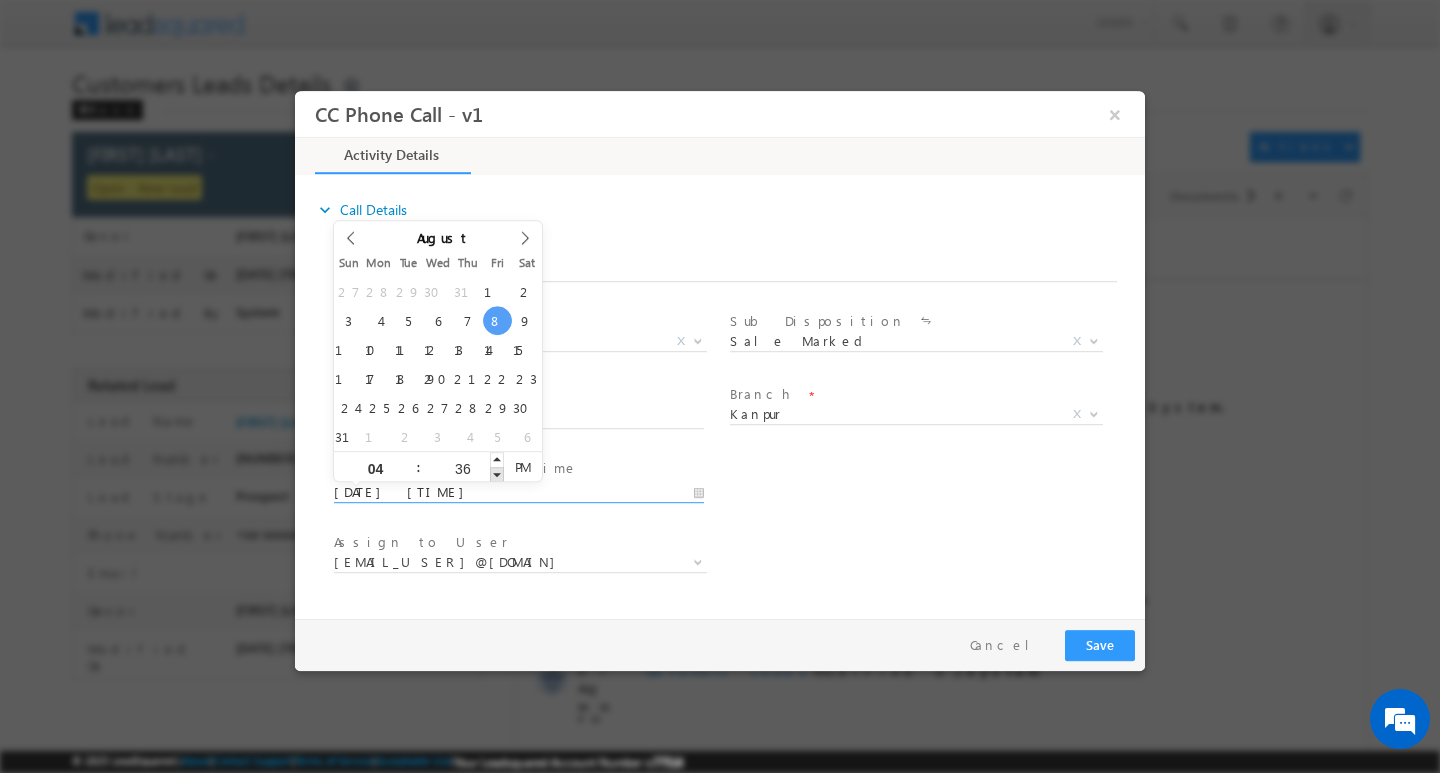 click at bounding box center (497, 473) 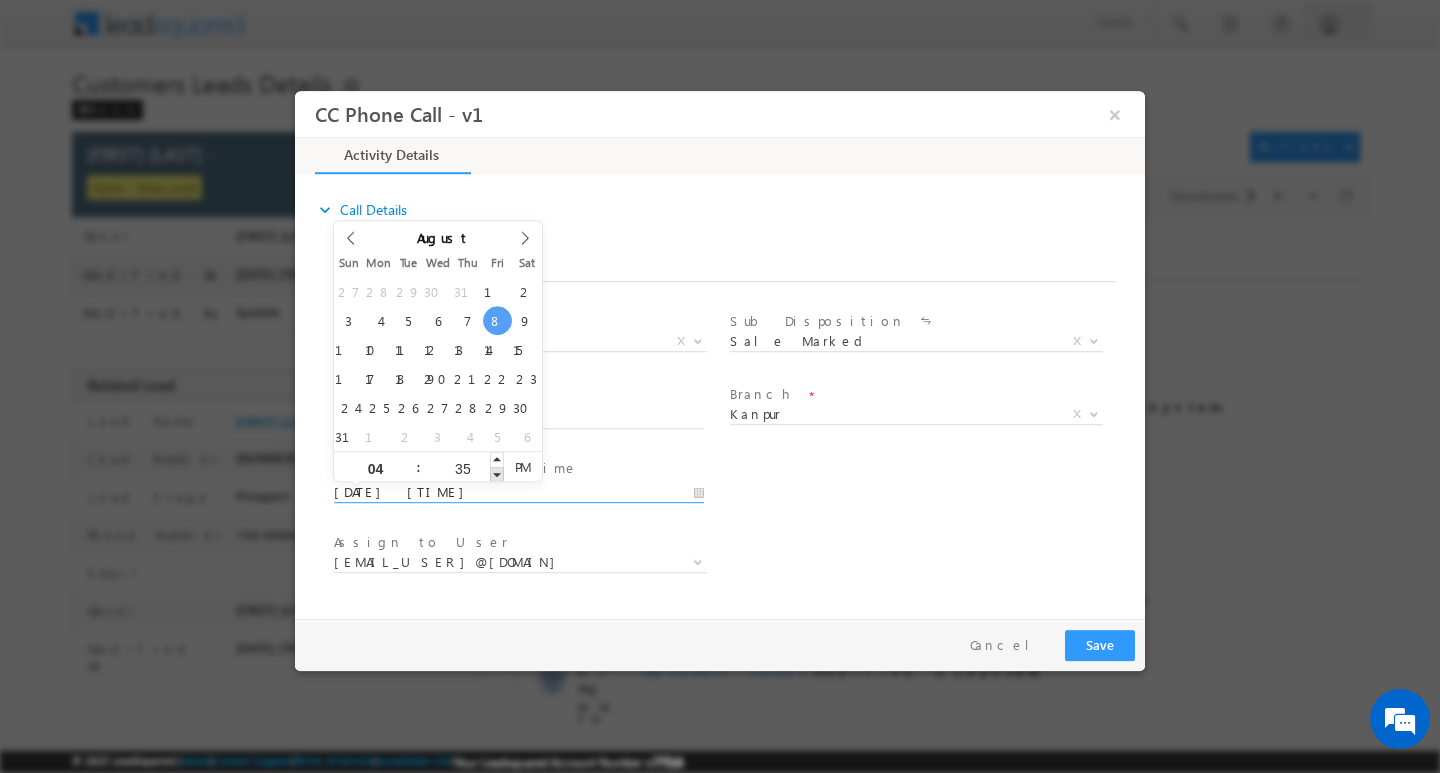 click at bounding box center (497, 473) 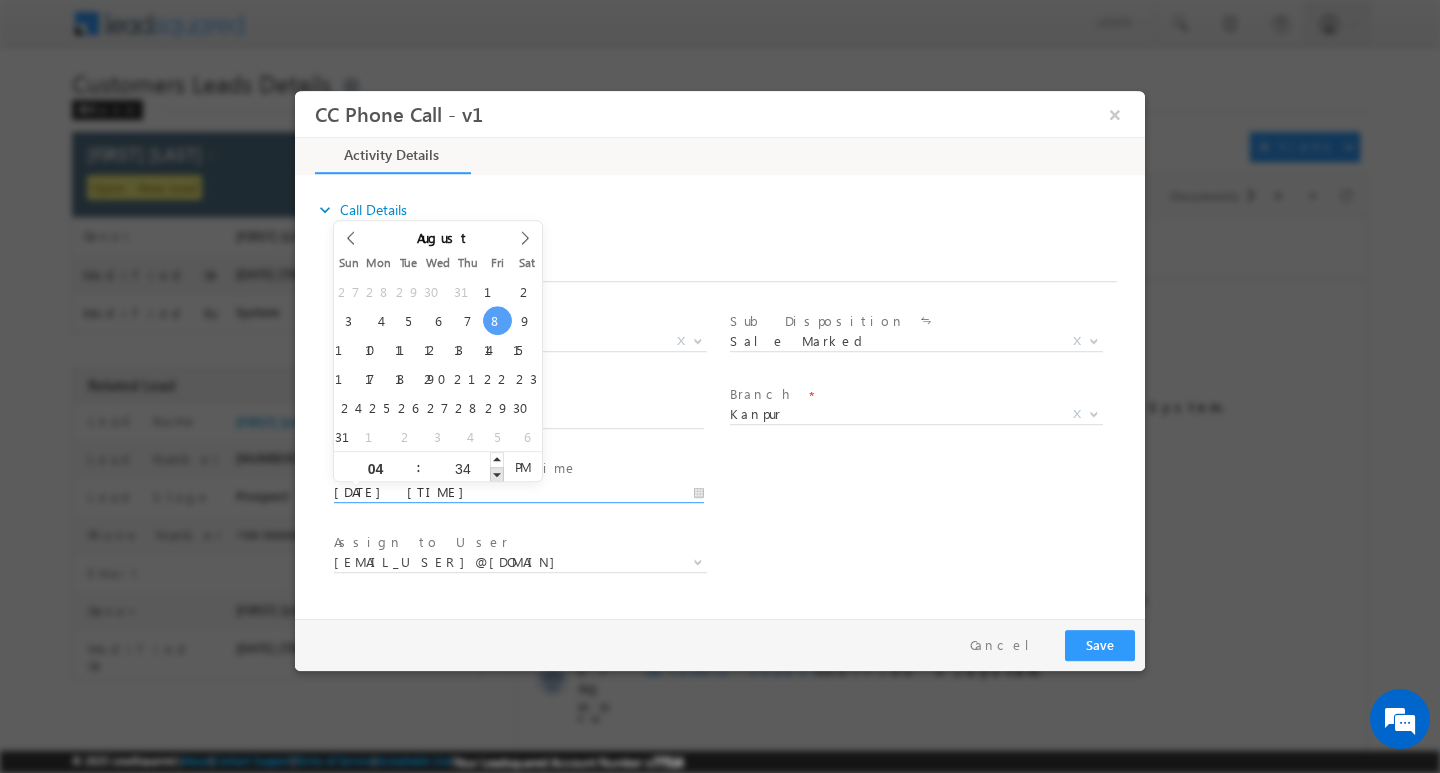 click at bounding box center [497, 473] 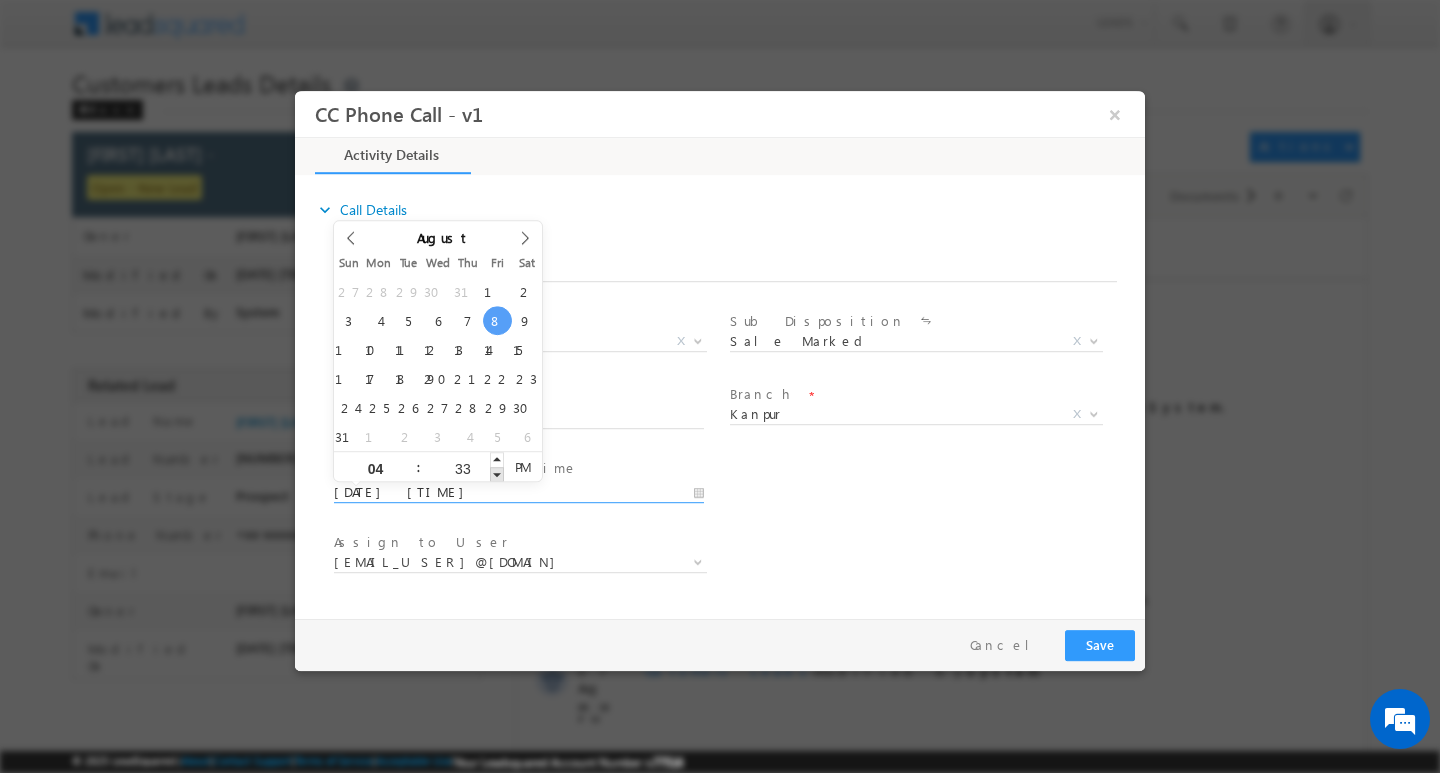 click at bounding box center (497, 473) 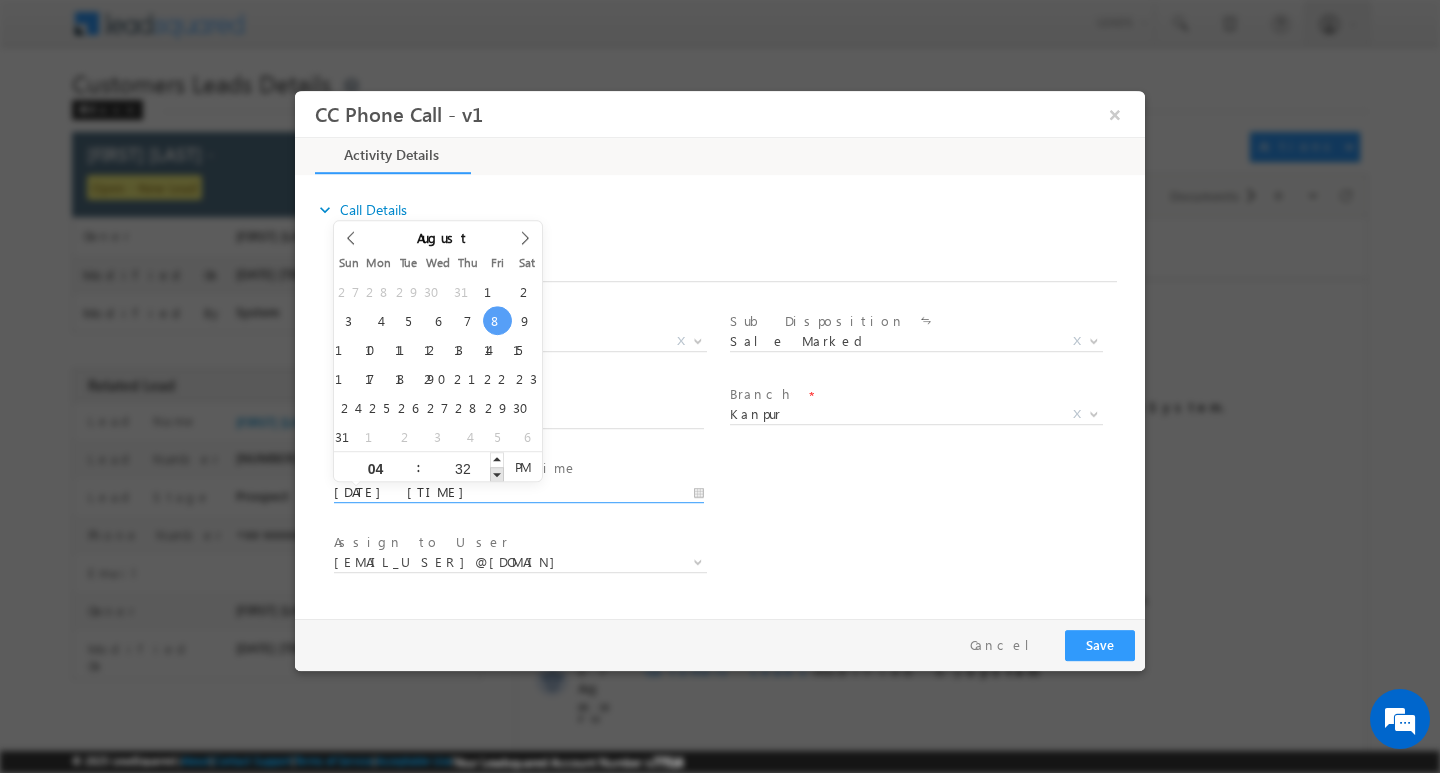 click at bounding box center (497, 473) 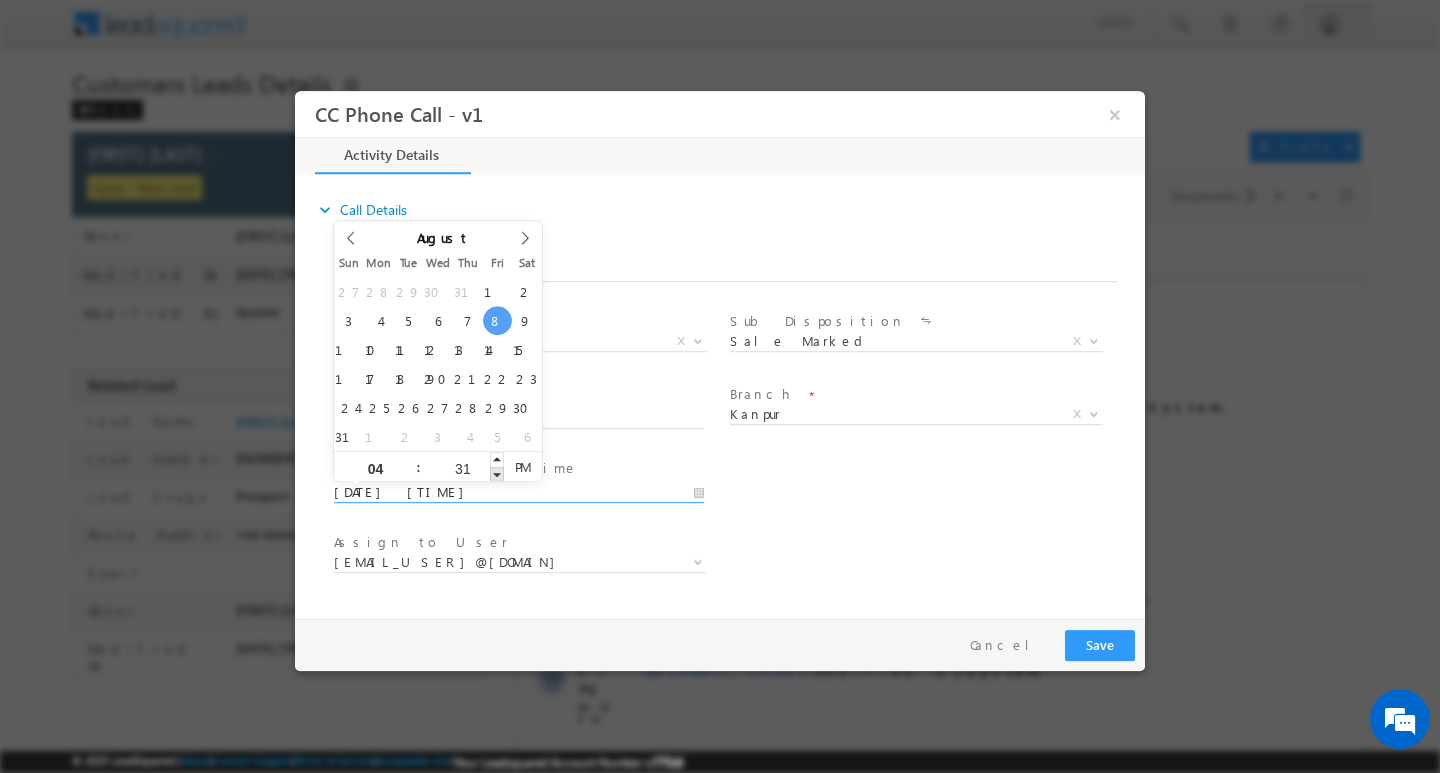 click at bounding box center [497, 473] 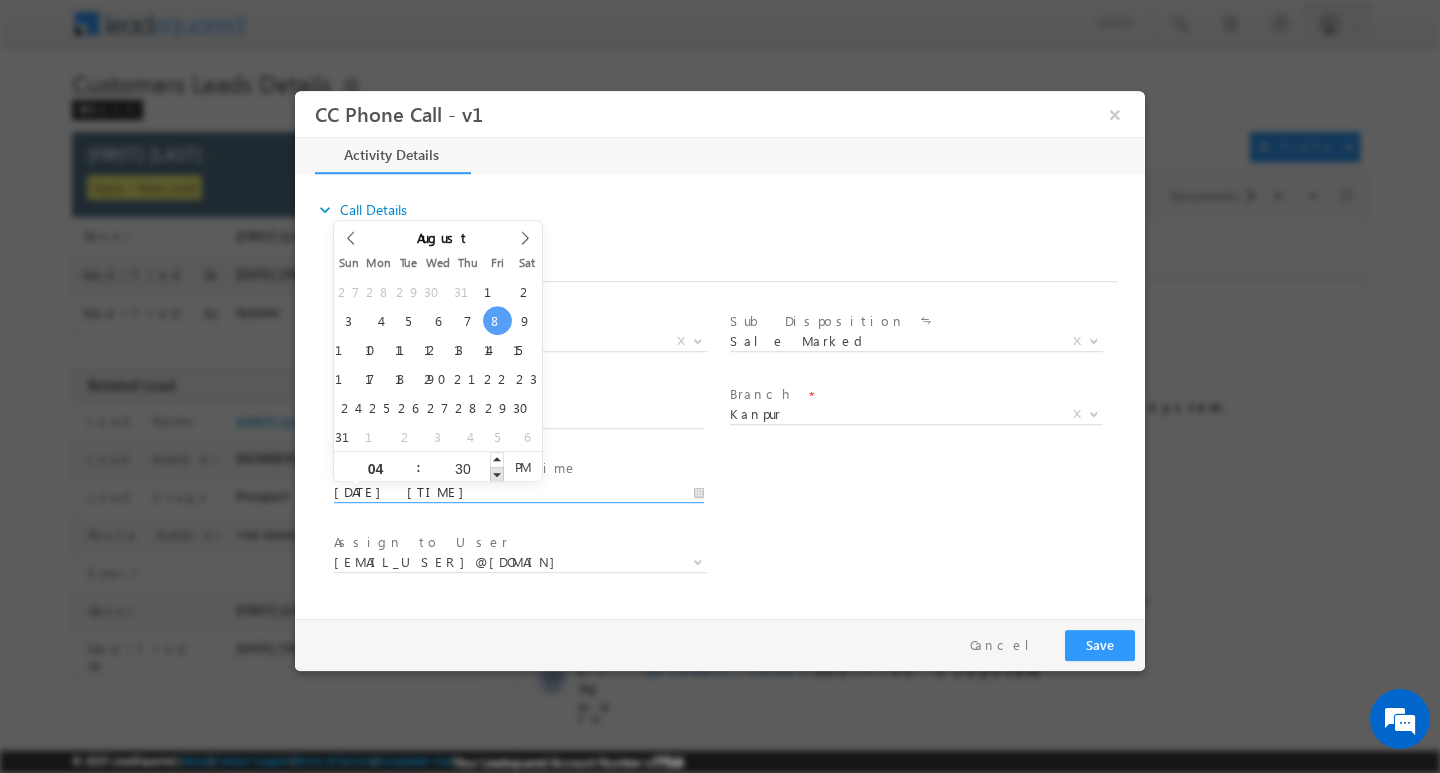 click at bounding box center (497, 473) 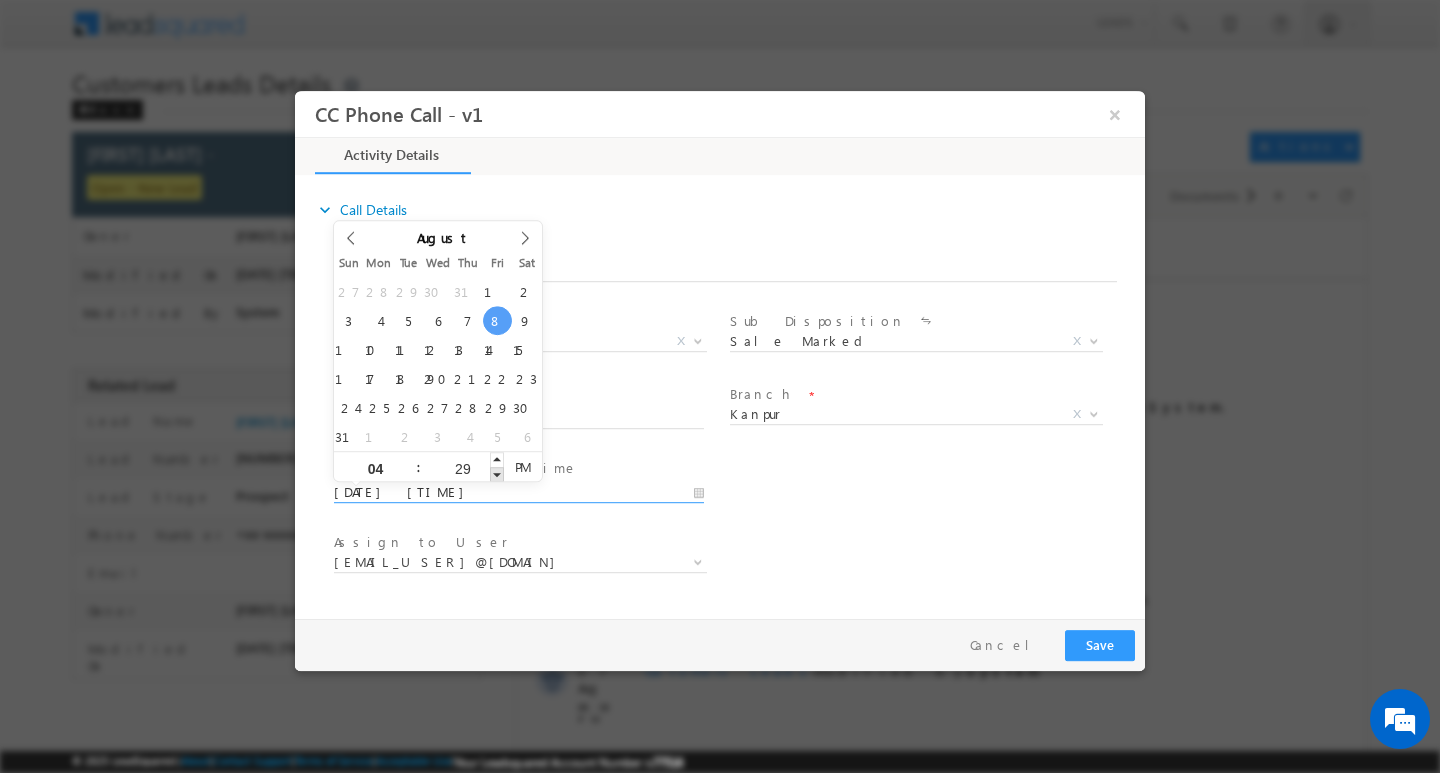 click at bounding box center [497, 473] 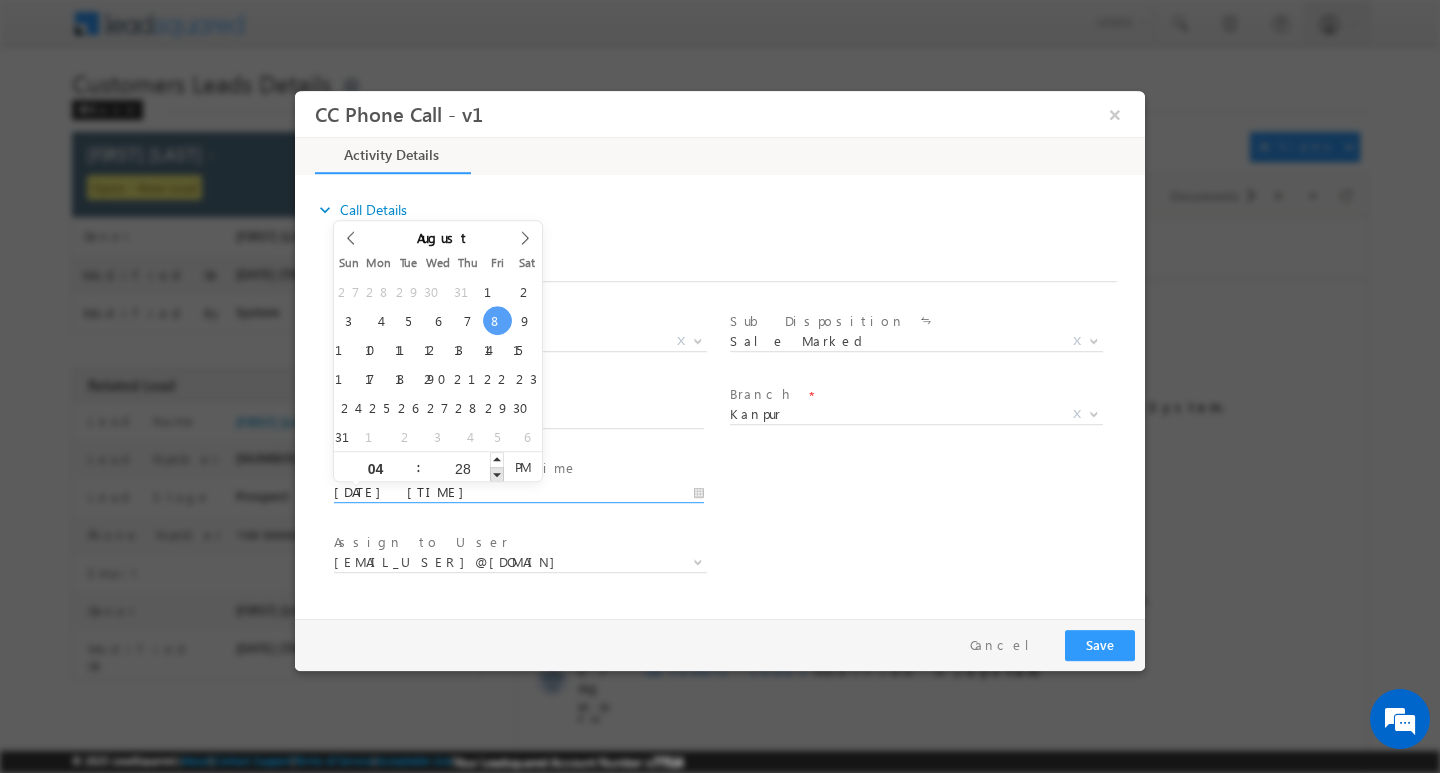 click at bounding box center [497, 473] 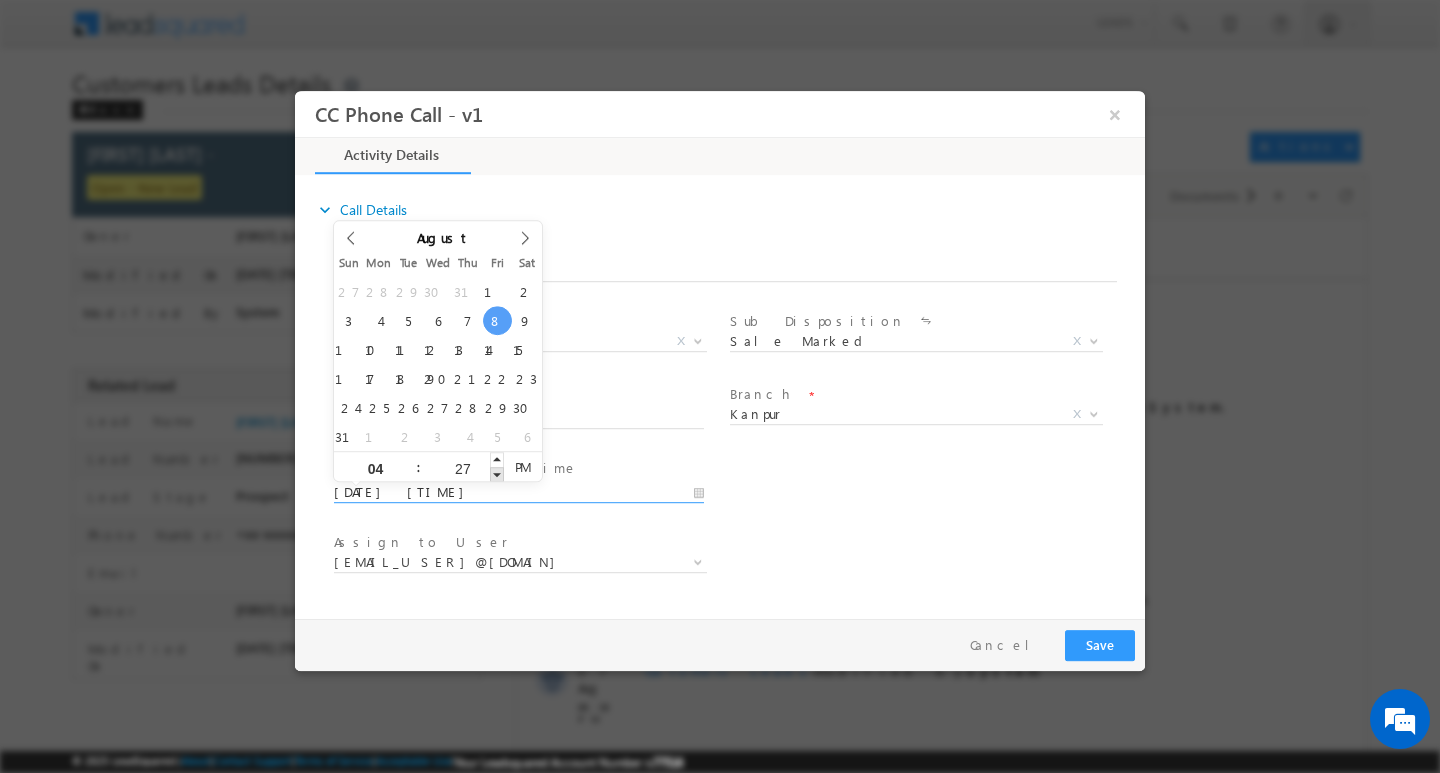 click at bounding box center [497, 473] 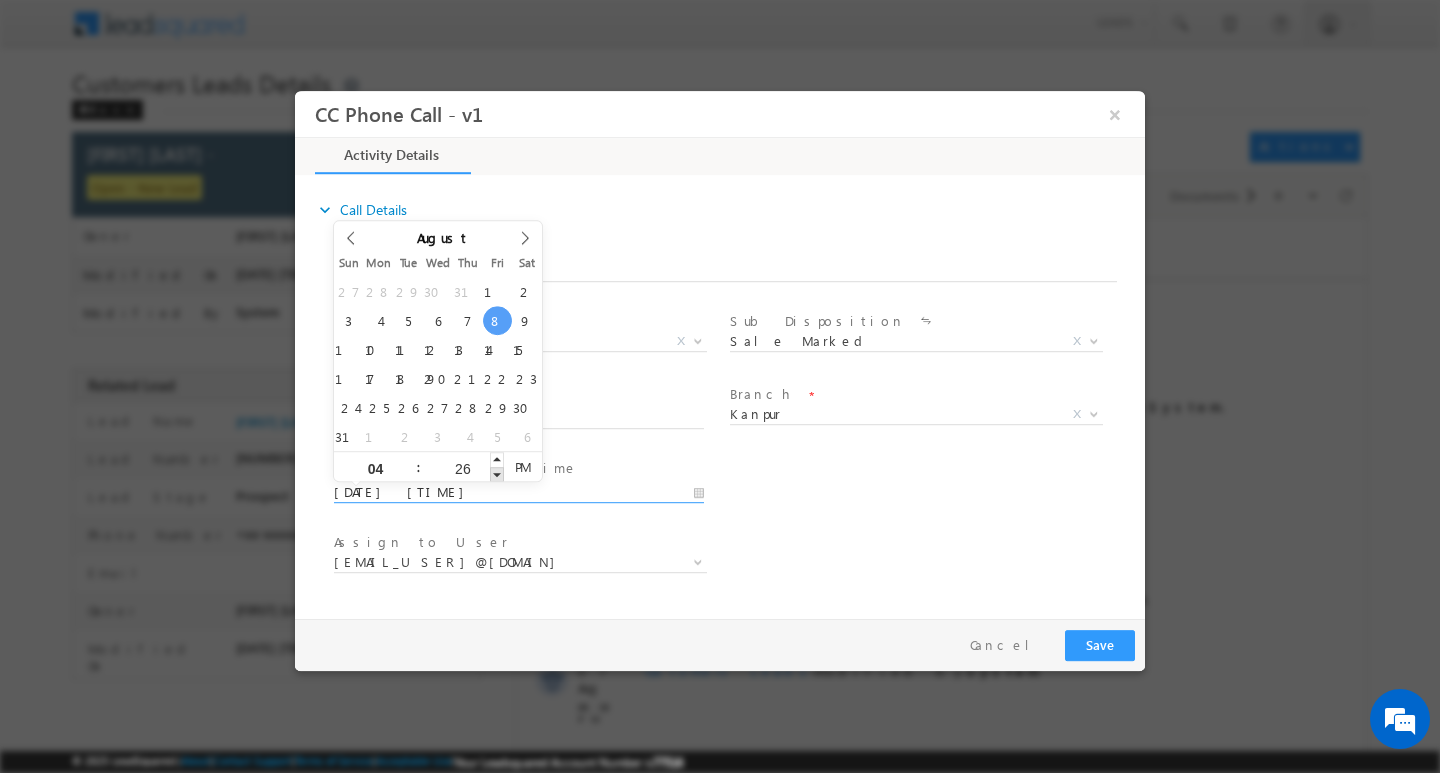 click at bounding box center (497, 473) 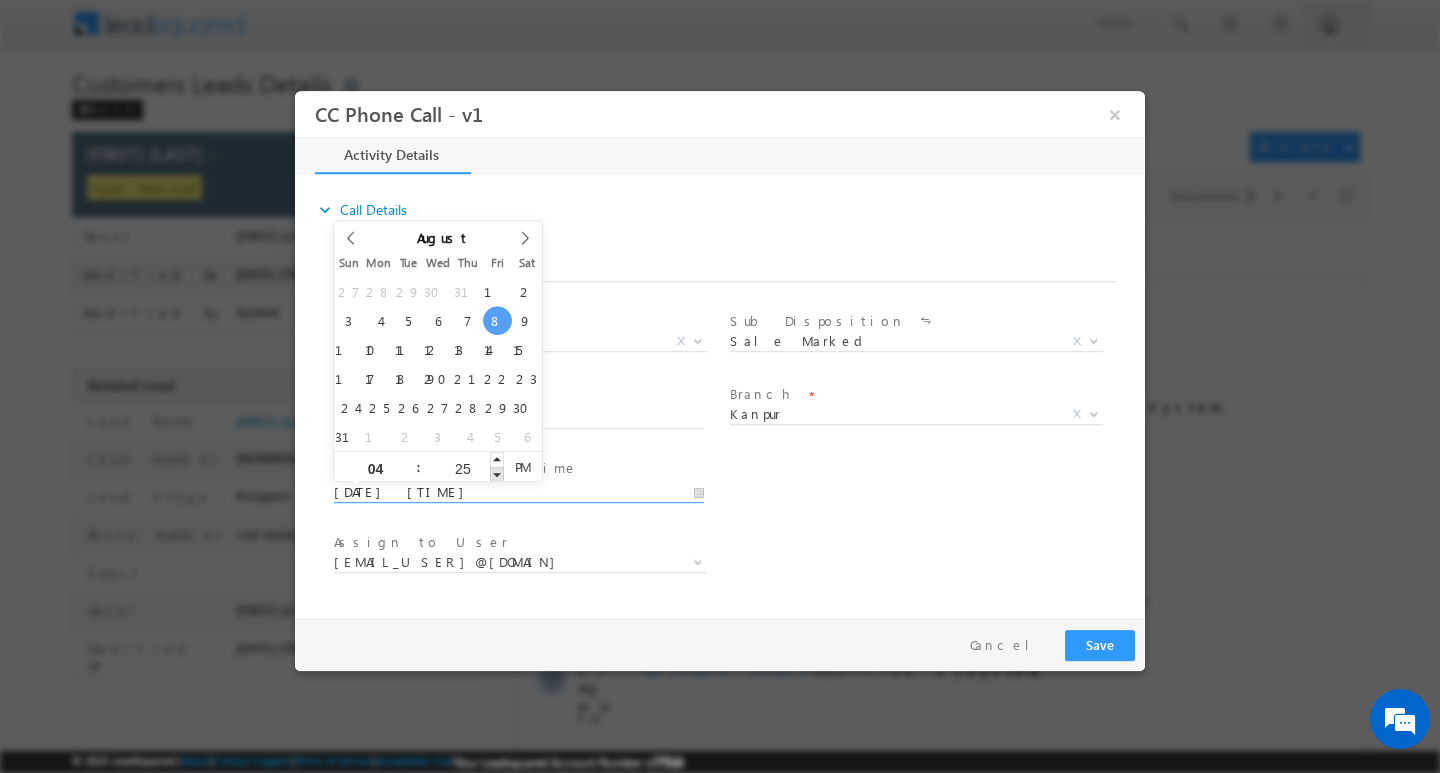 click at bounding box center (497, 473) 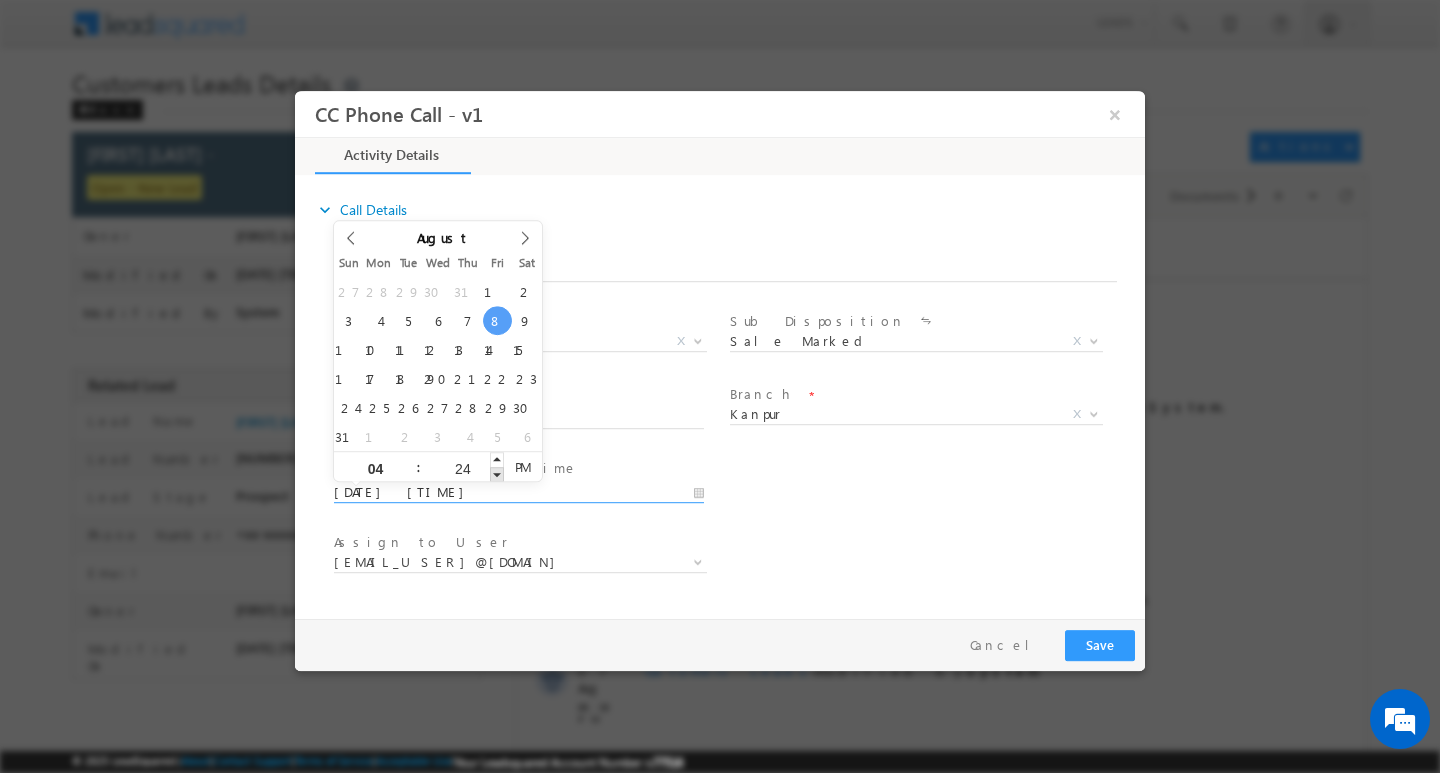 click at bounding box center (497, 473) 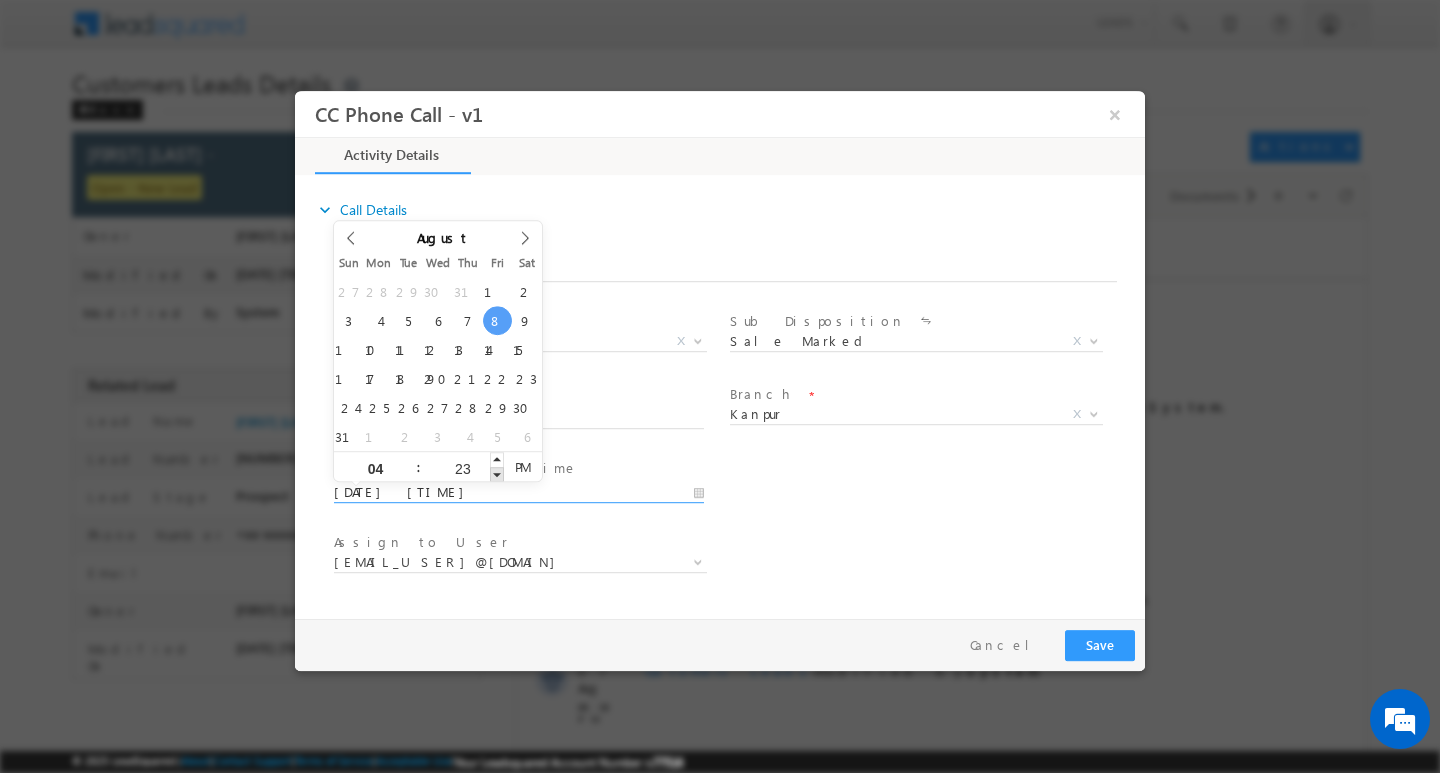 click at bounding box center [497, 473] 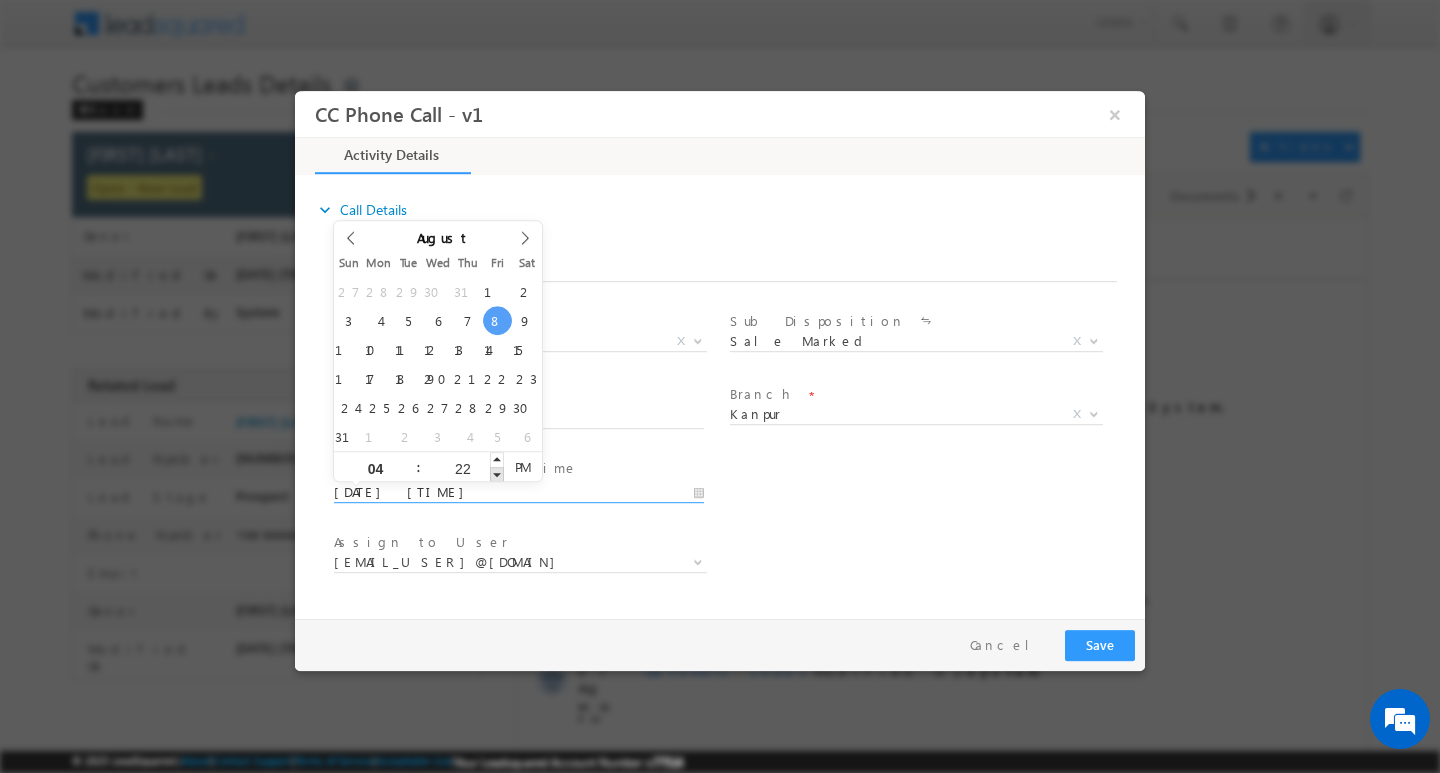 click at bounding box center (497, 473) 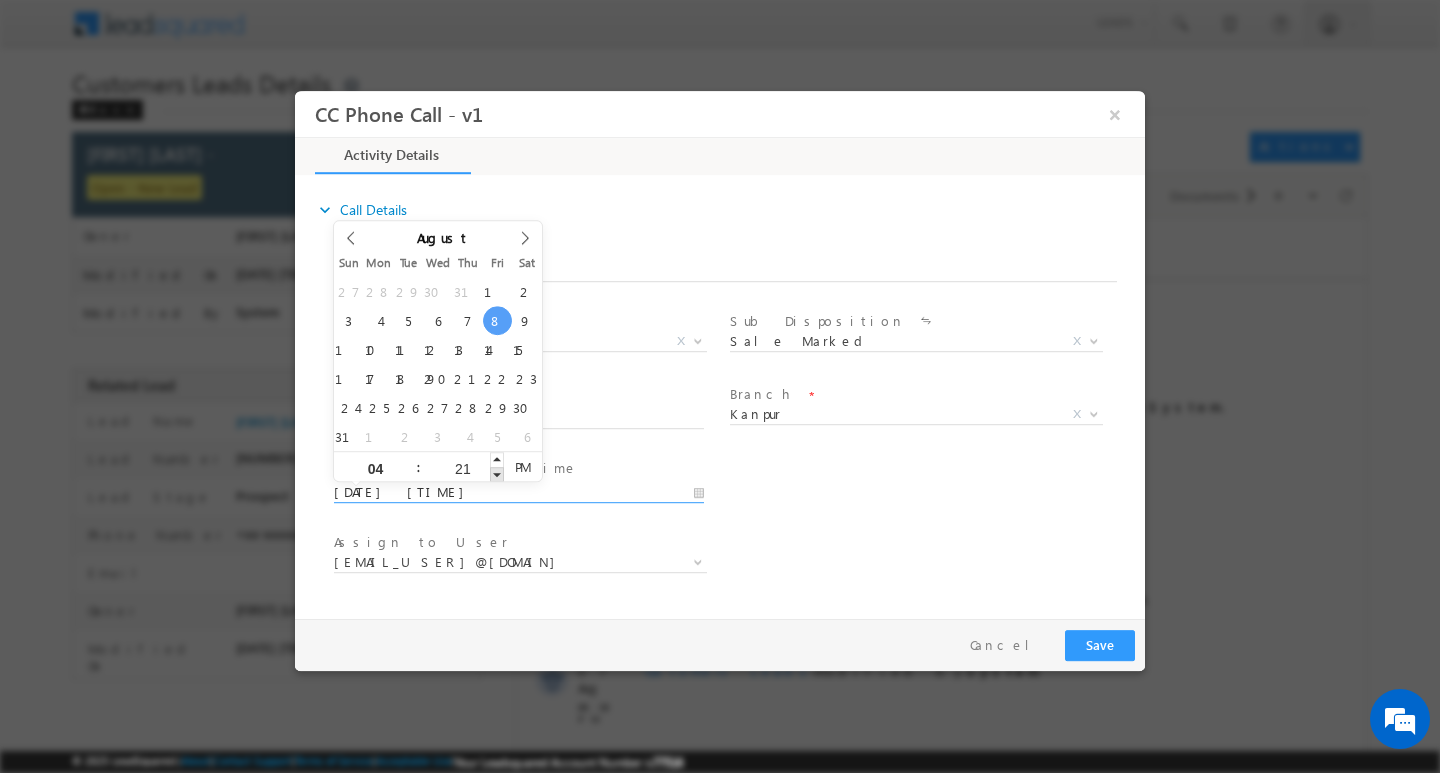 click at bounding box center [497, 473] 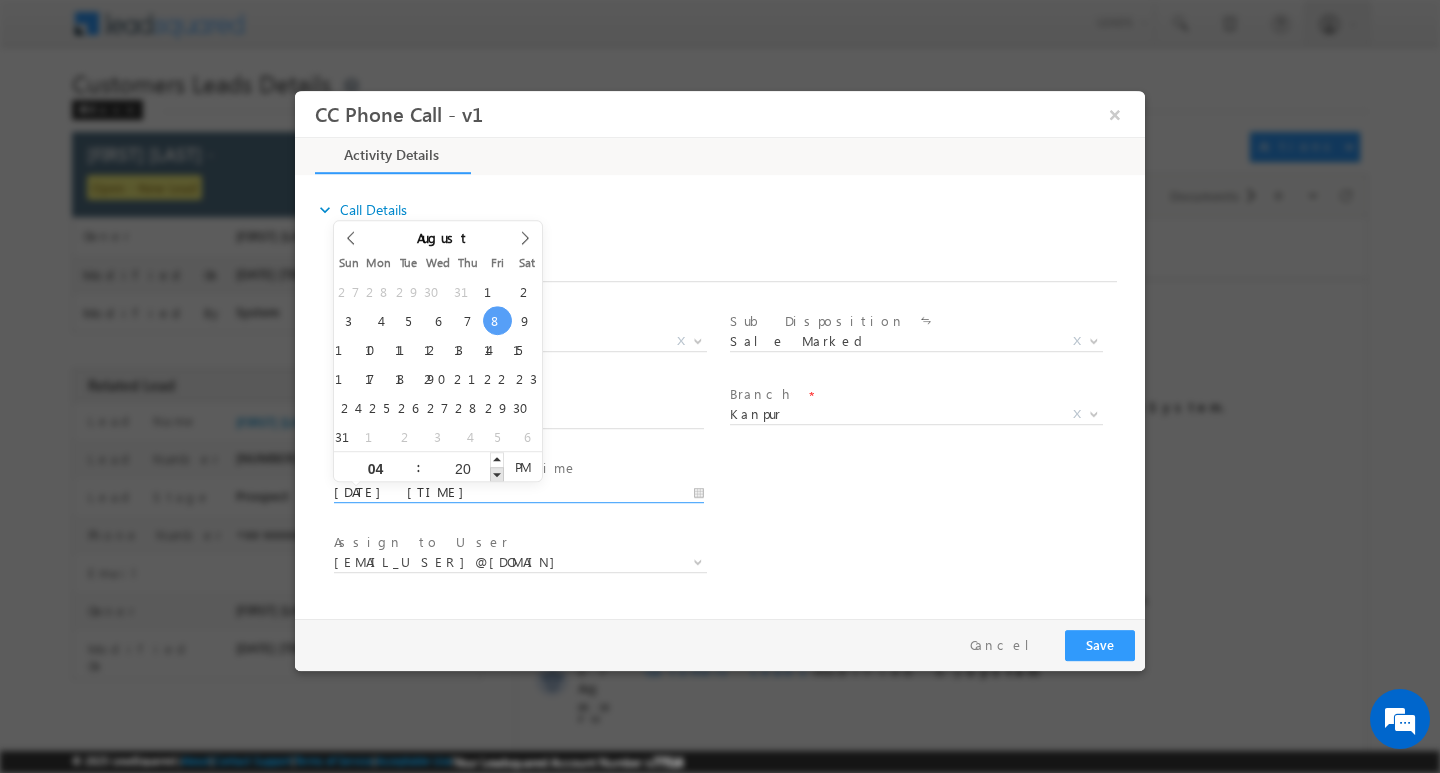 click at bounding box center [497, 473] 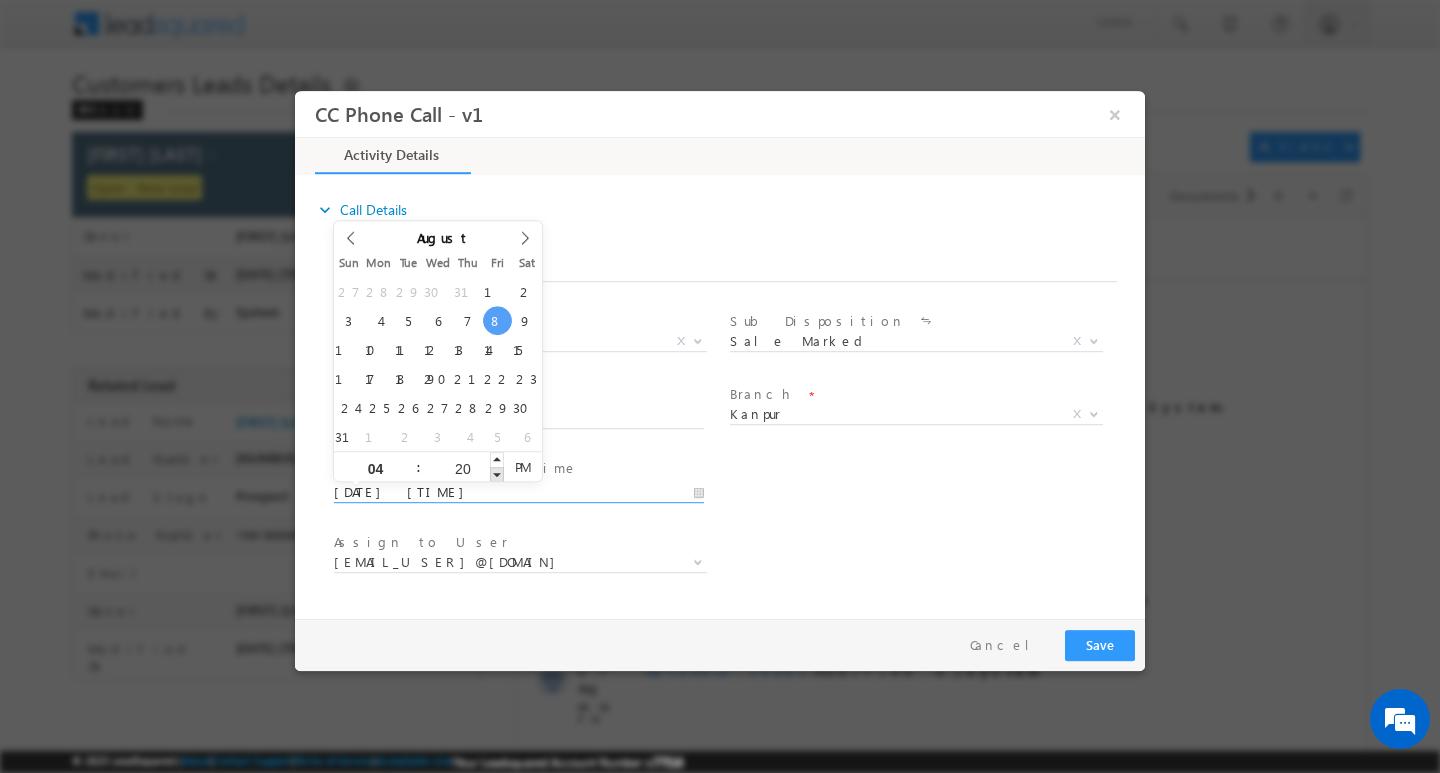 type on "08/08/2025 4:19 PM" 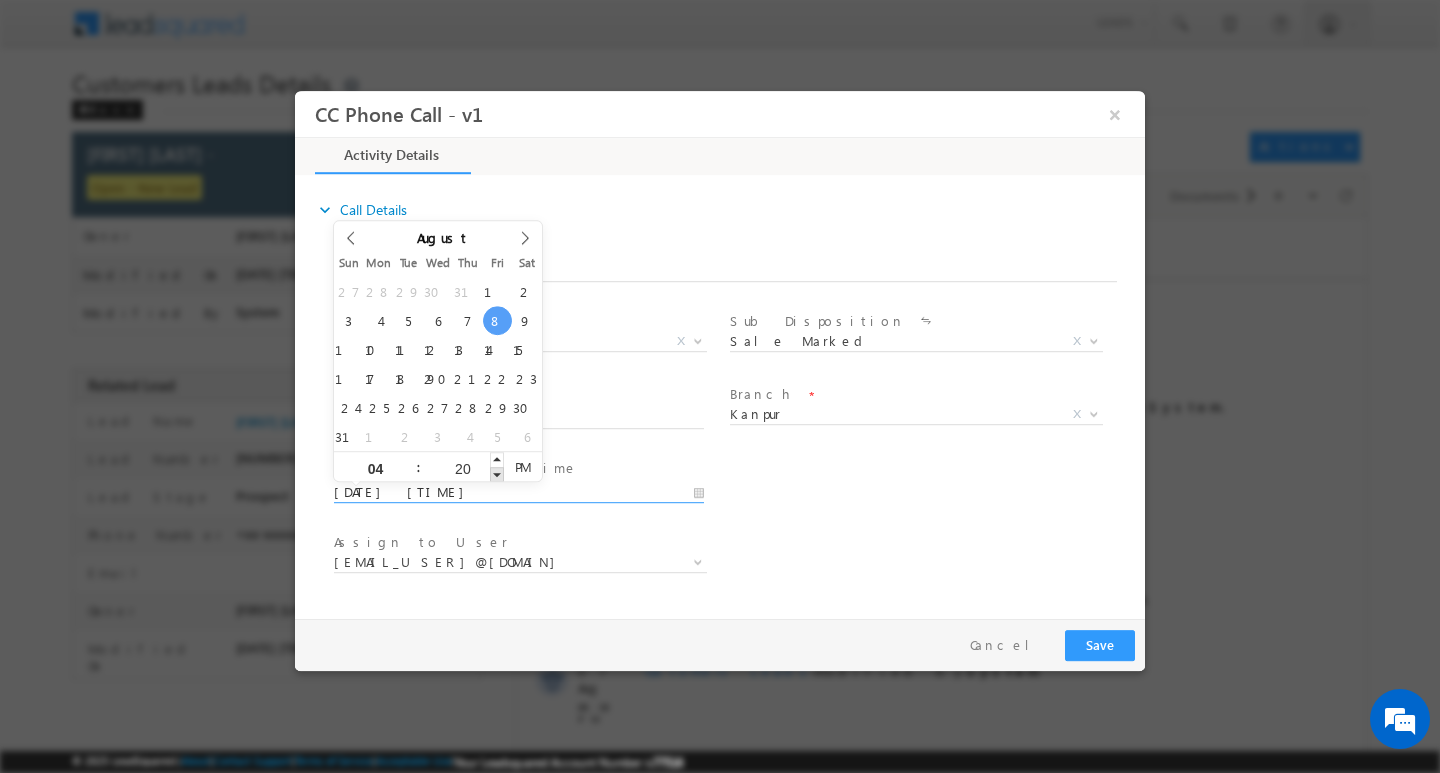 type on "19" 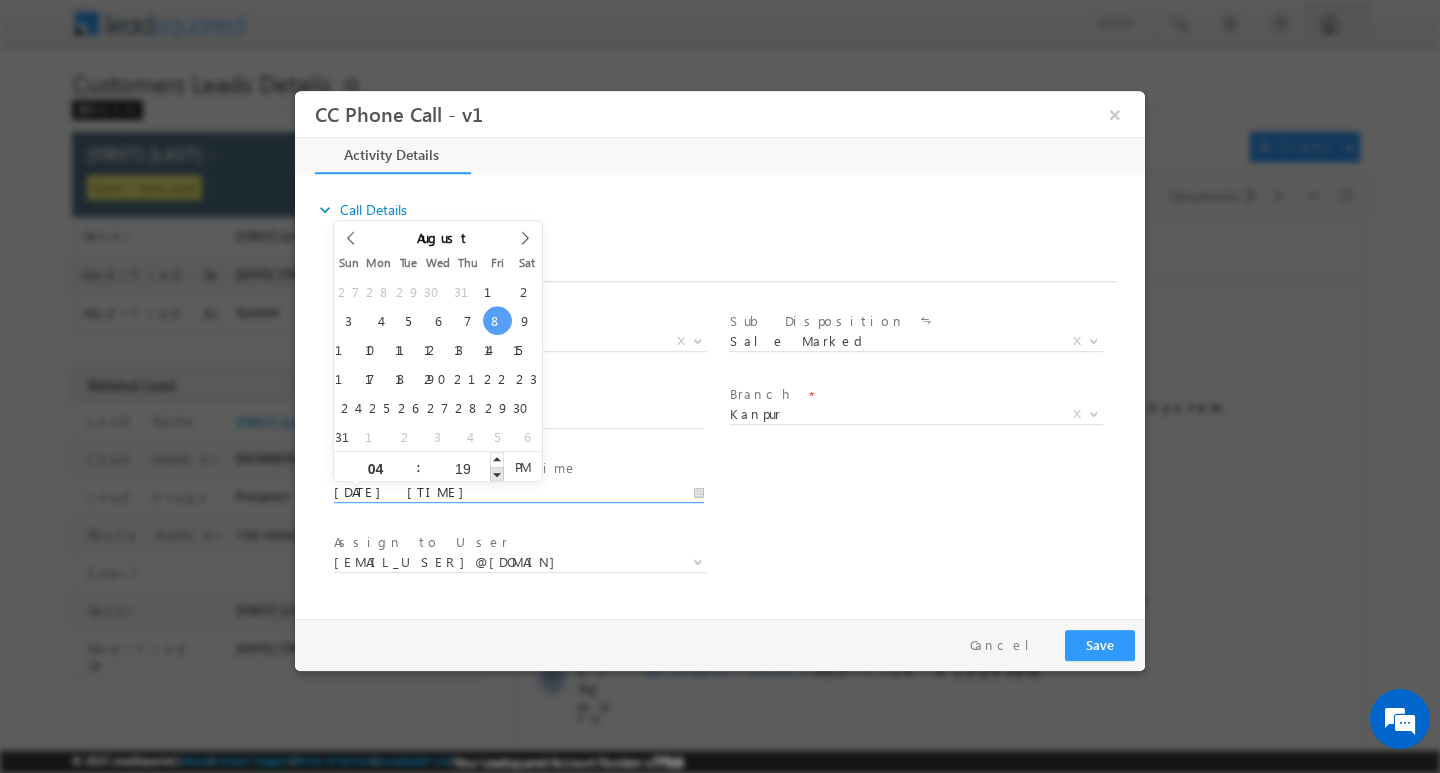 click at bounding box center [497, 473] 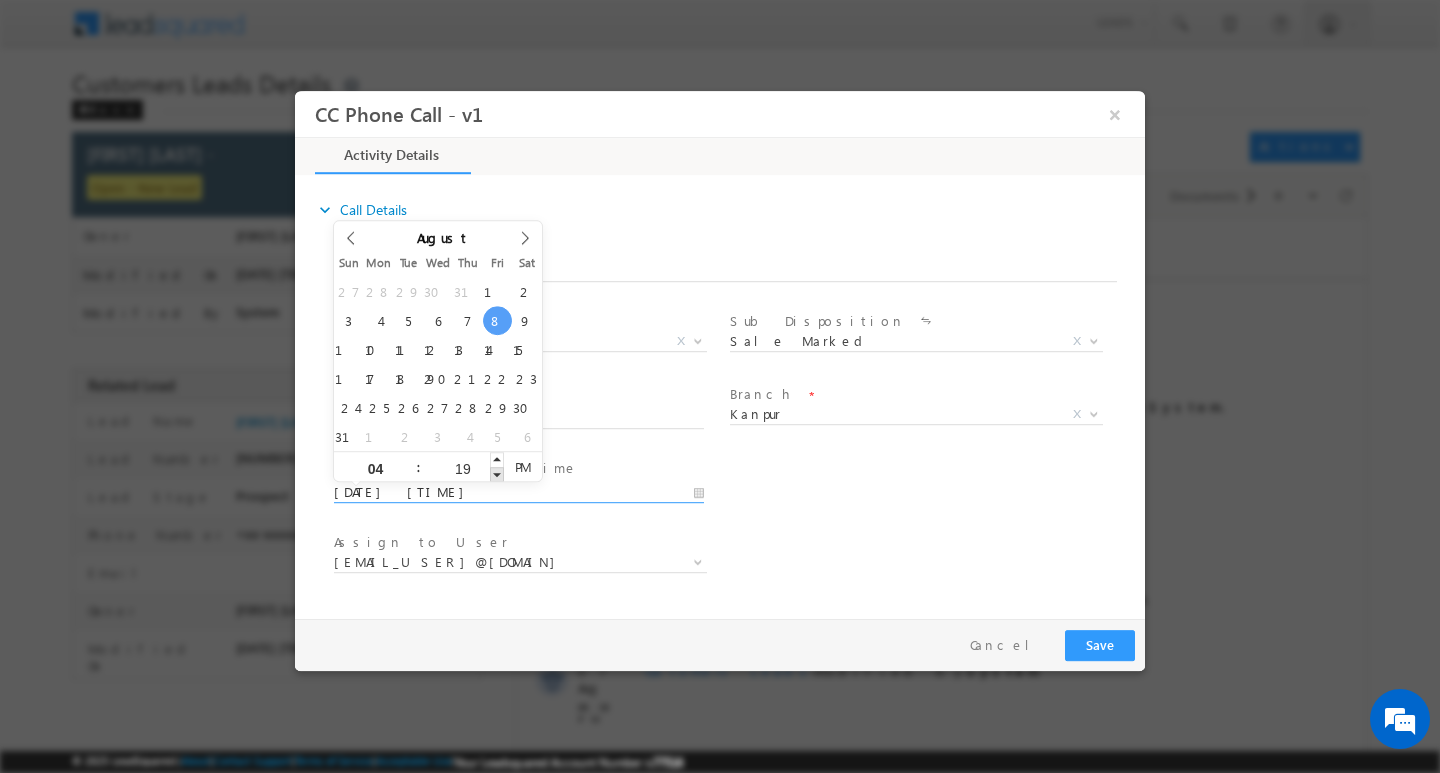 type on "08/08/2025 4:18 PM" 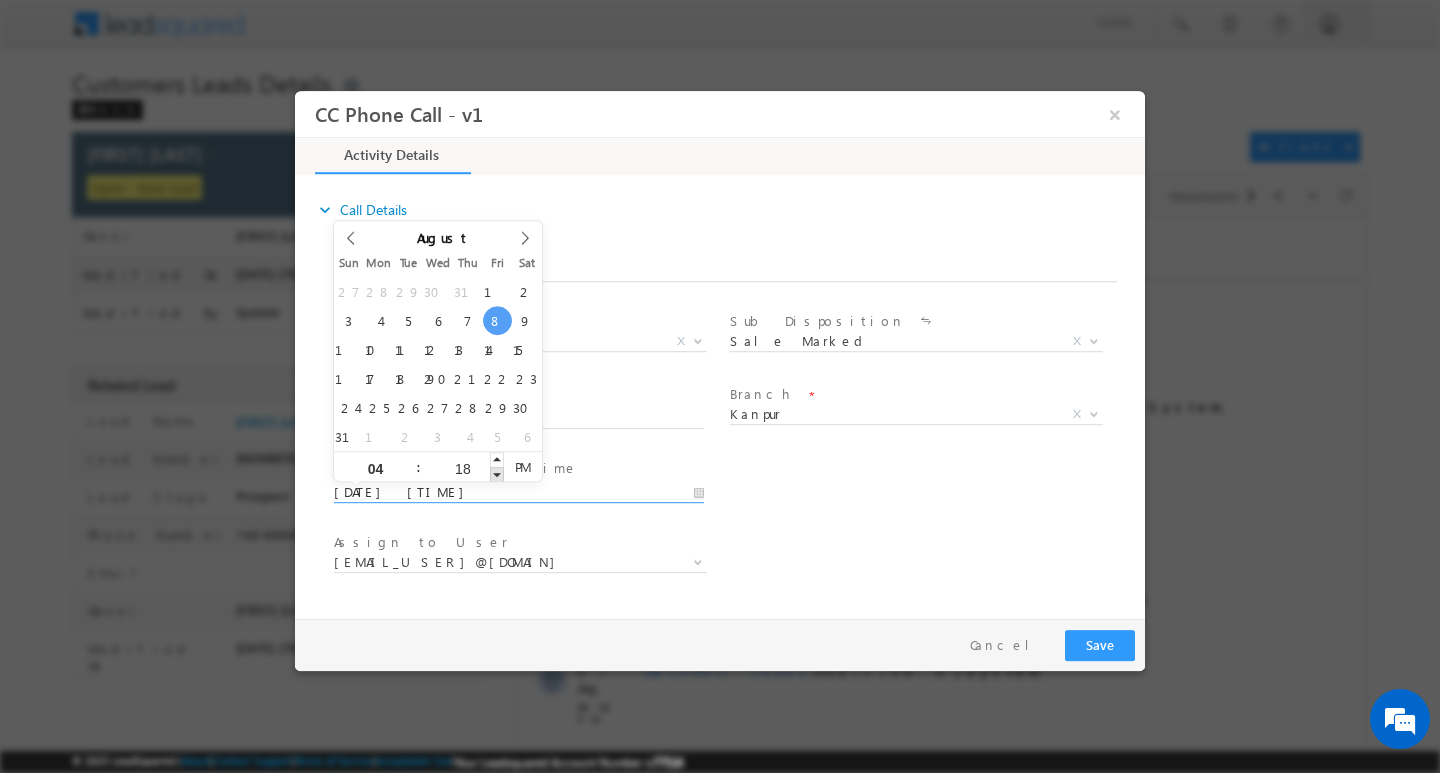 click at bounding box center (497, 473) 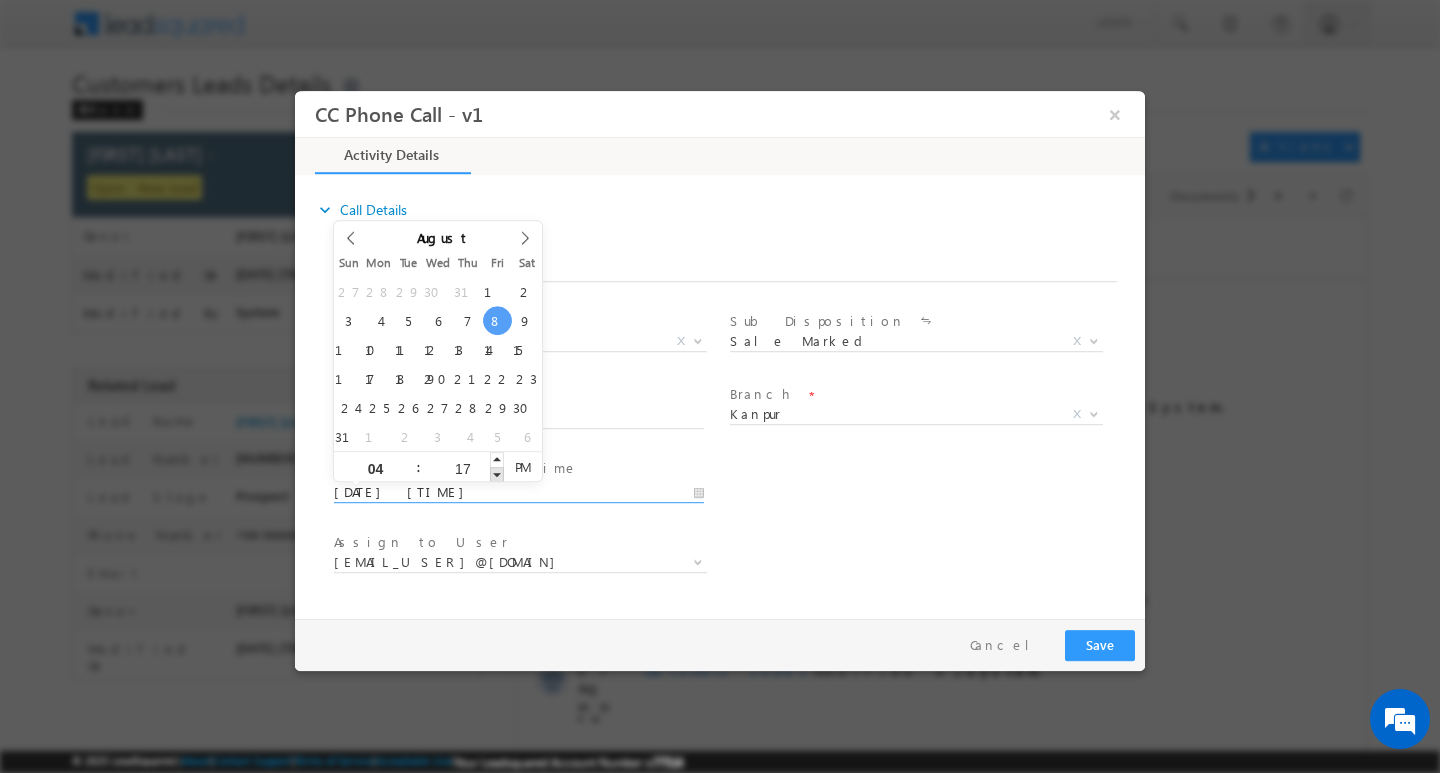 click at bounding box center [497, 473] 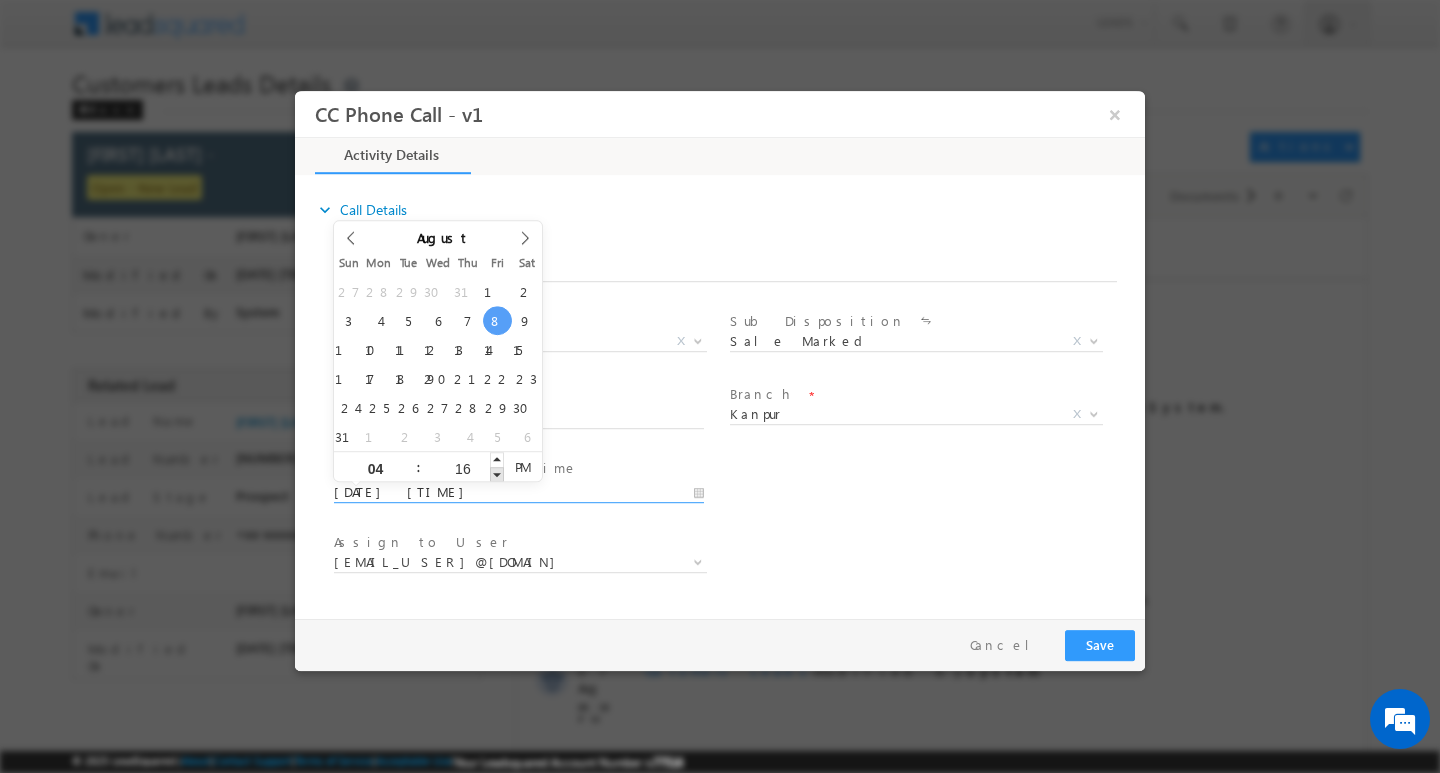 click at bounding box center (497, 473) 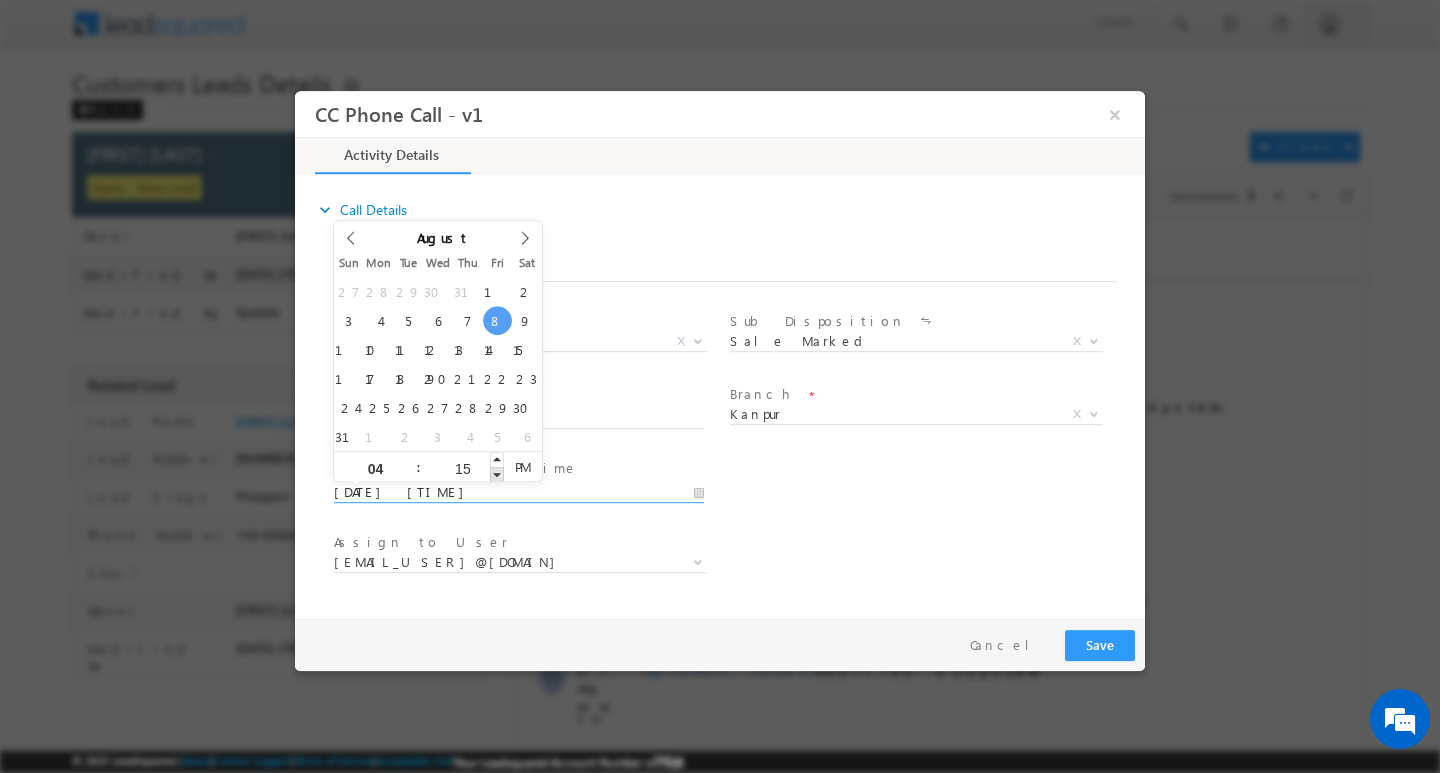 click at bounding box center (497, 473) 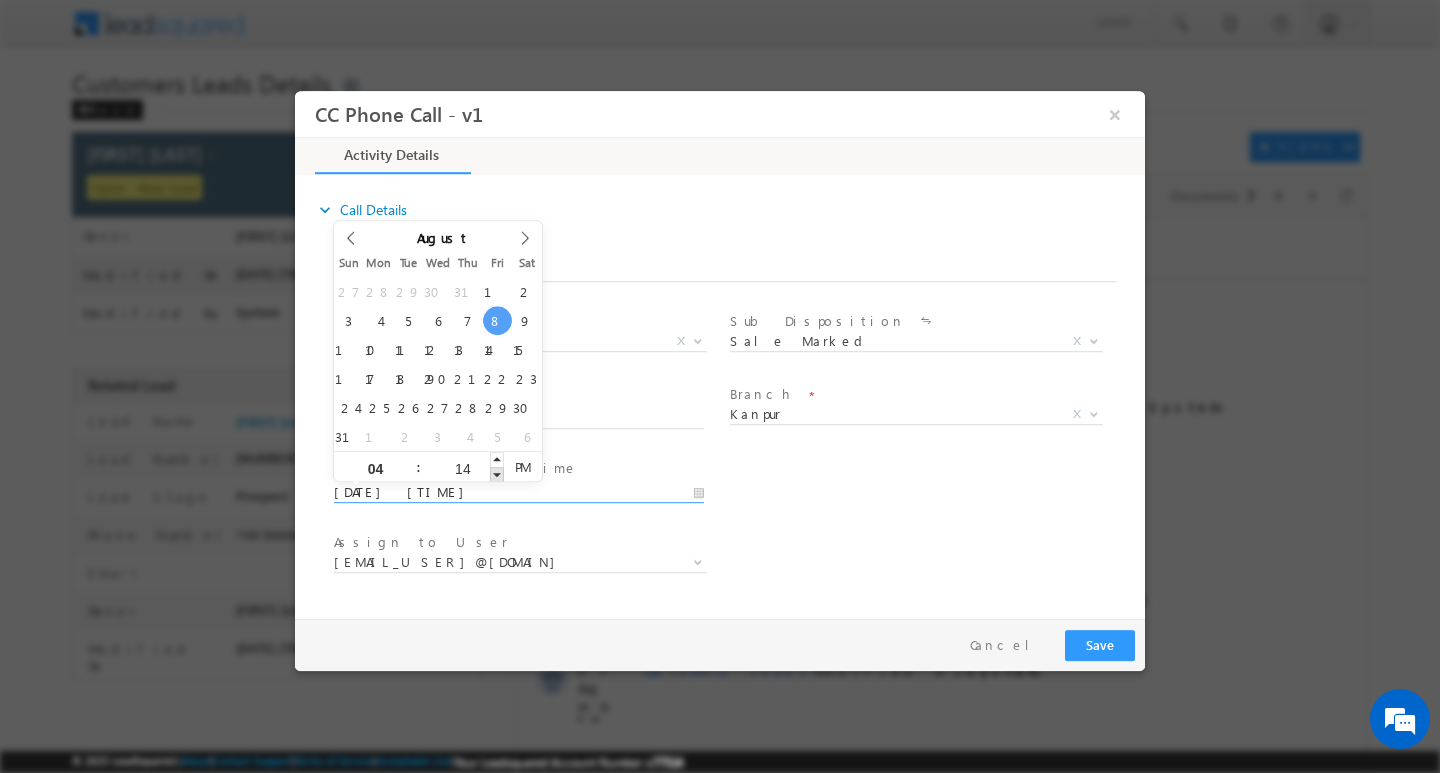 click at bounding box center [497, 473] 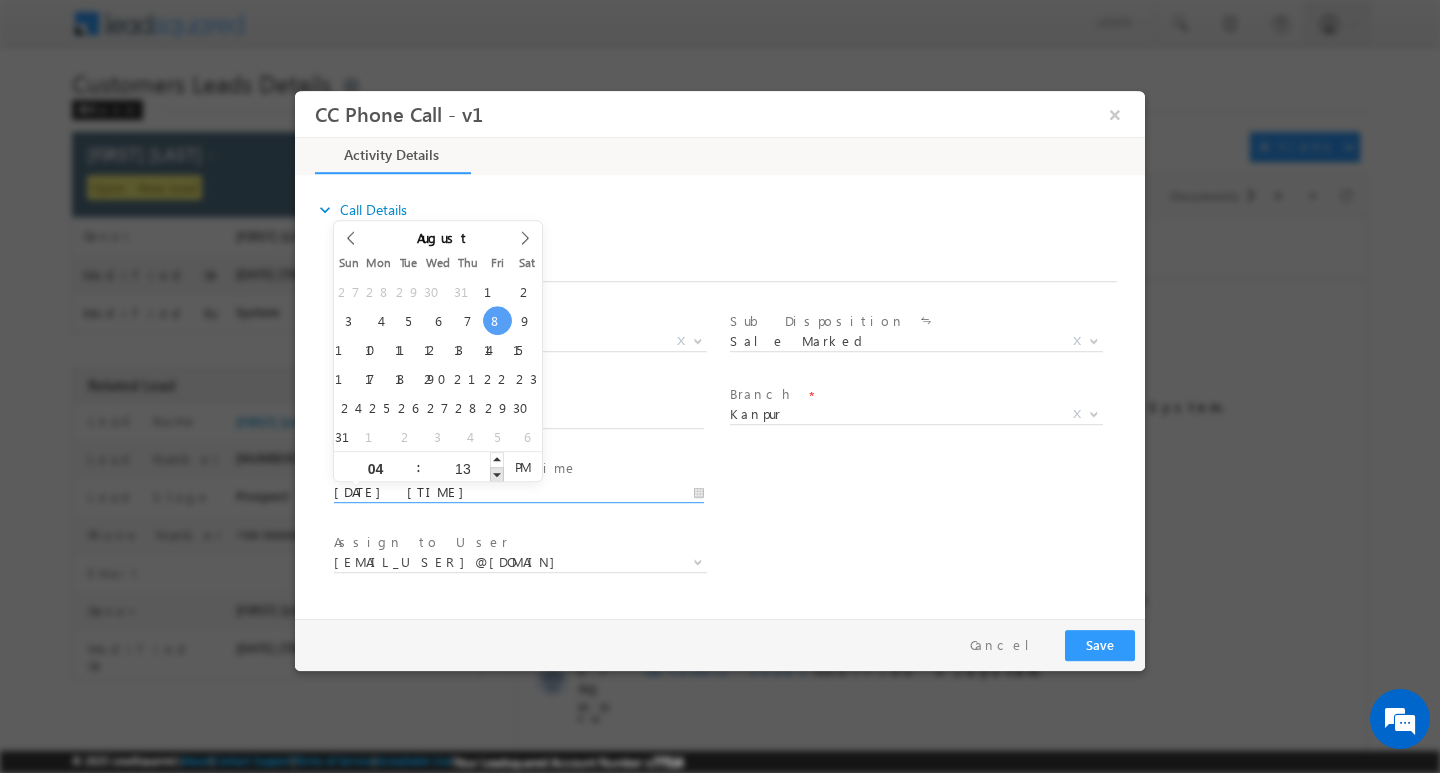 click at bounding box center [497, 473] 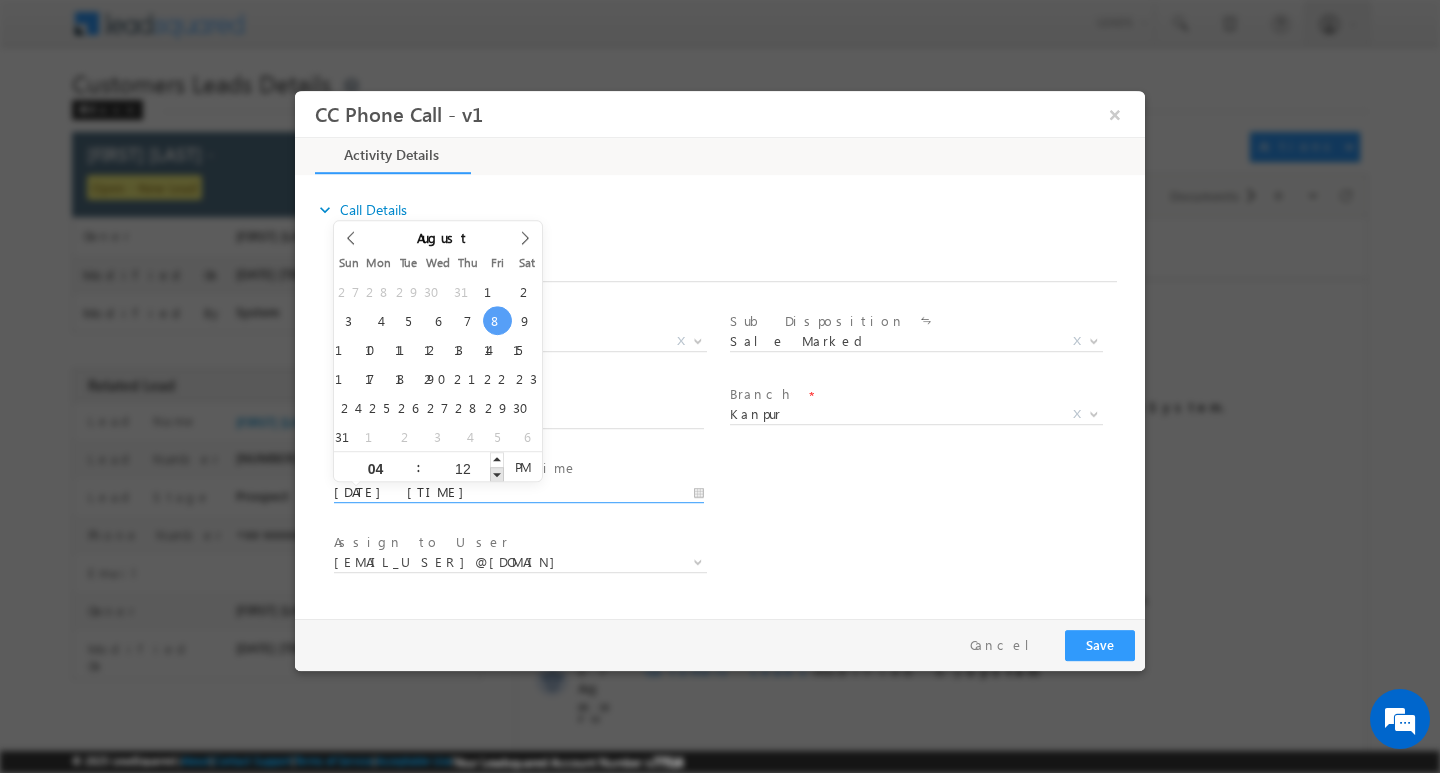 click at bounding box center [497, 473] 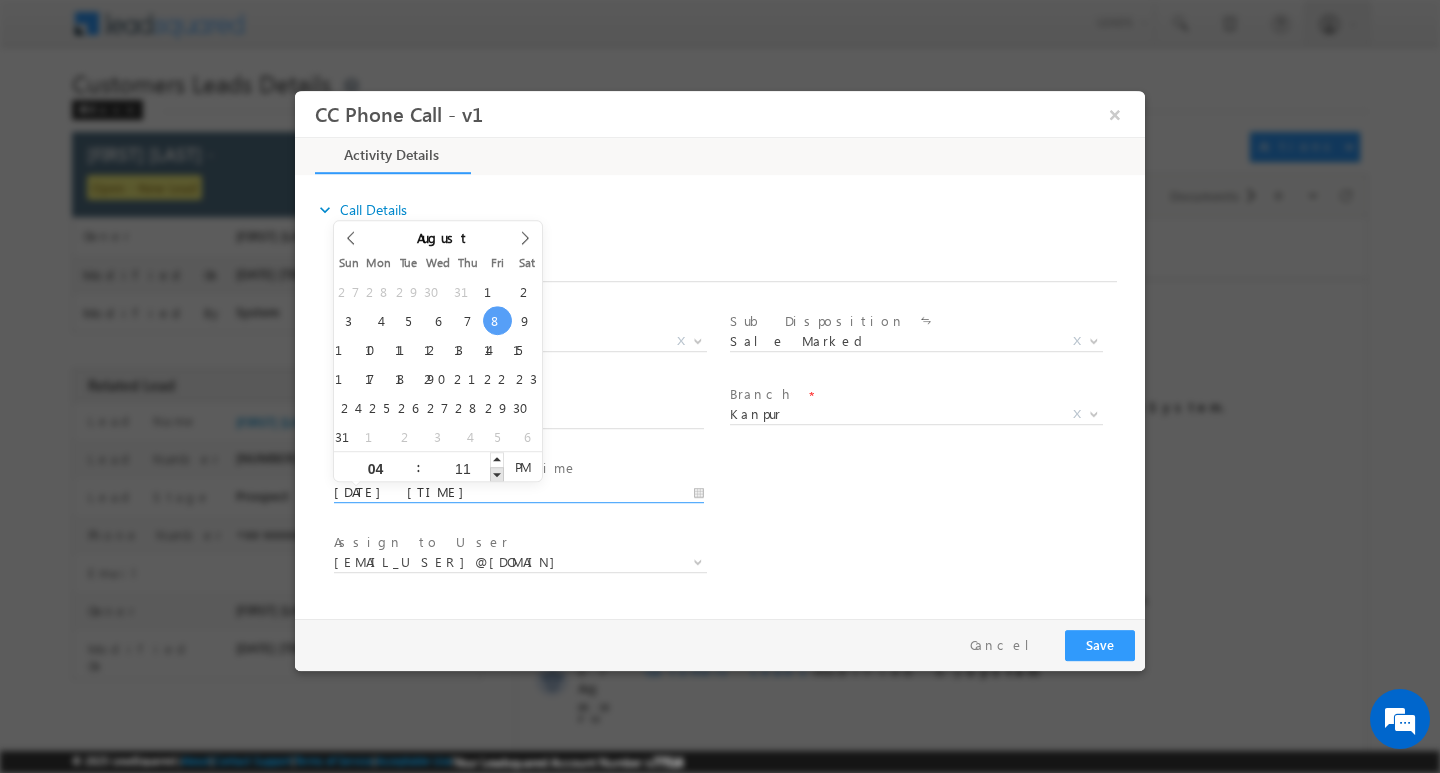 click at bounding box center [497, 473] 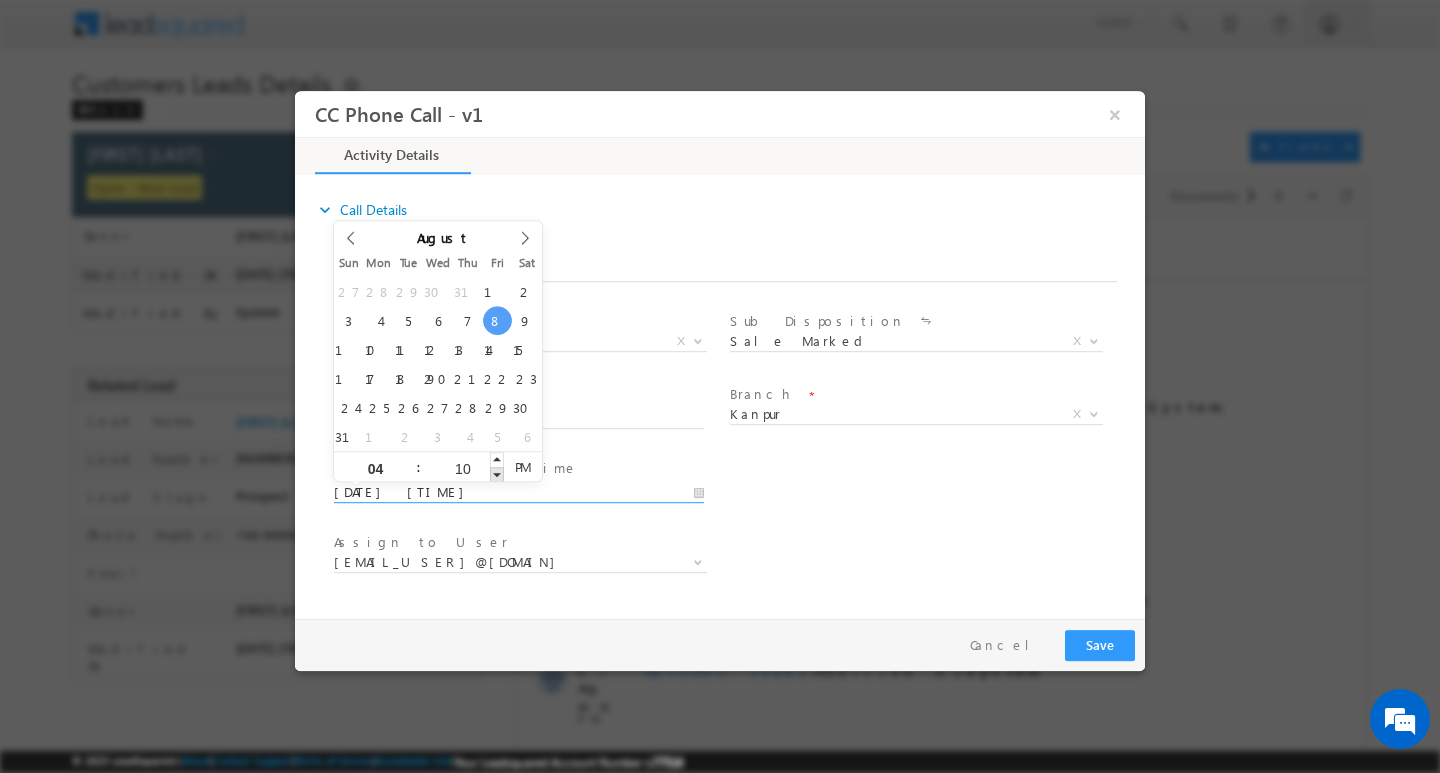 click at bounding box center (497, 473) 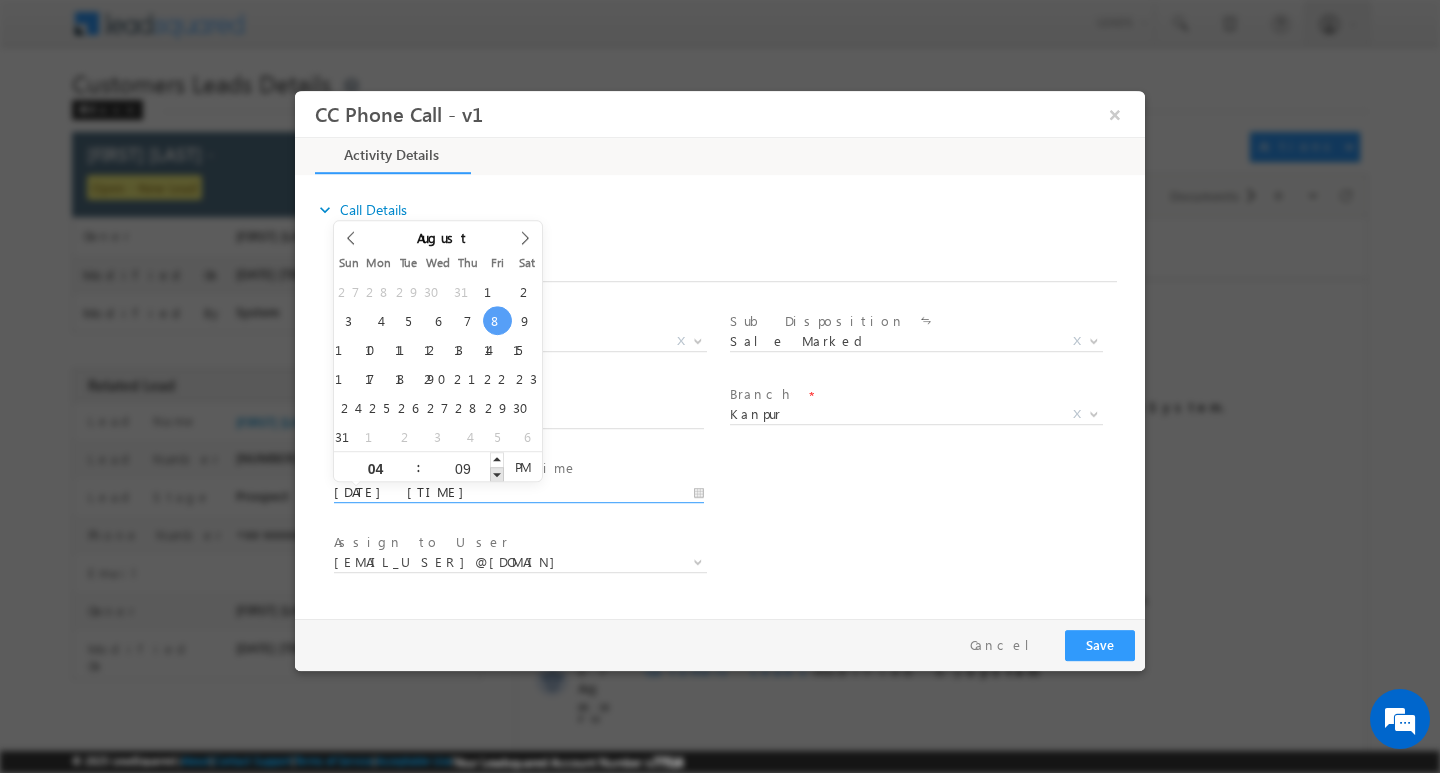 click at bounding box center [497, 473] 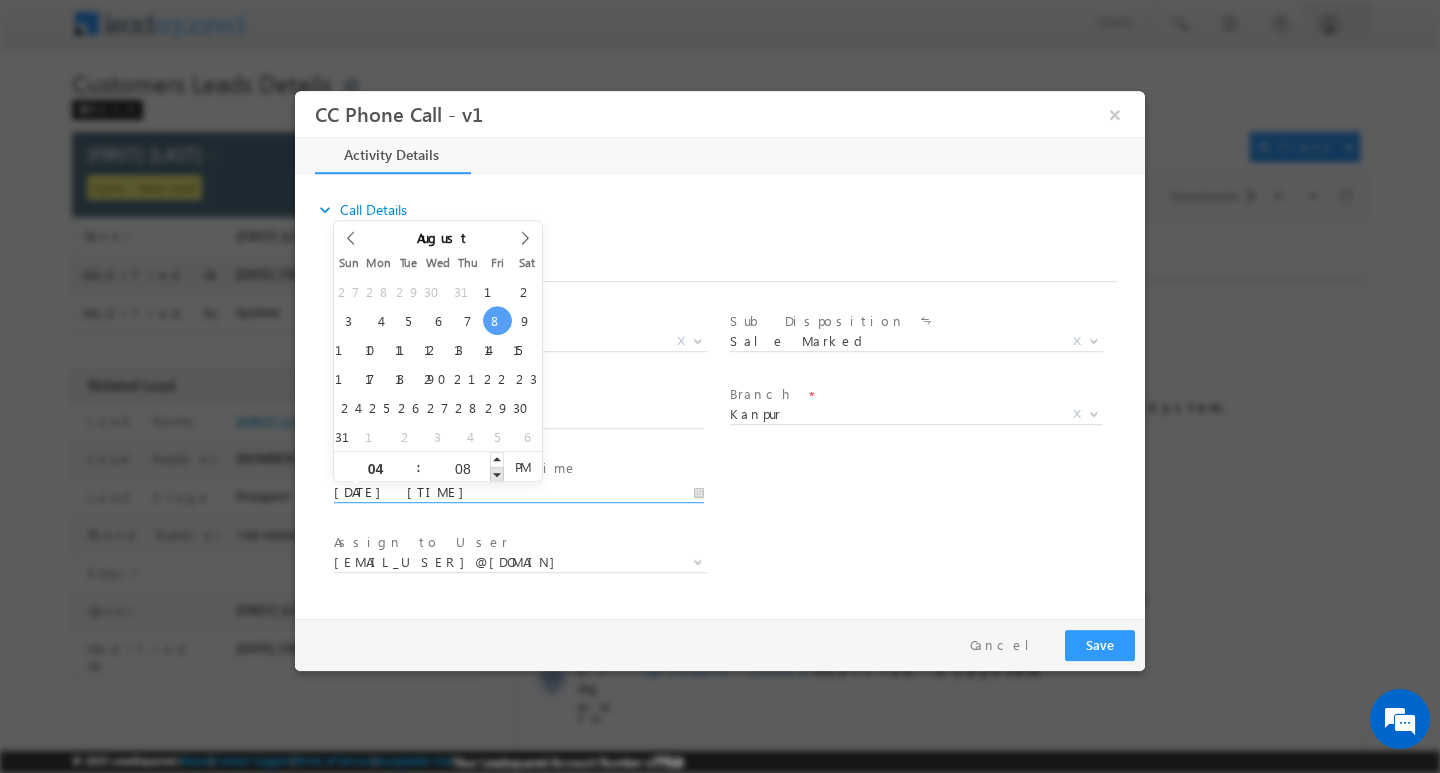 click at bounding box center [497, 473] 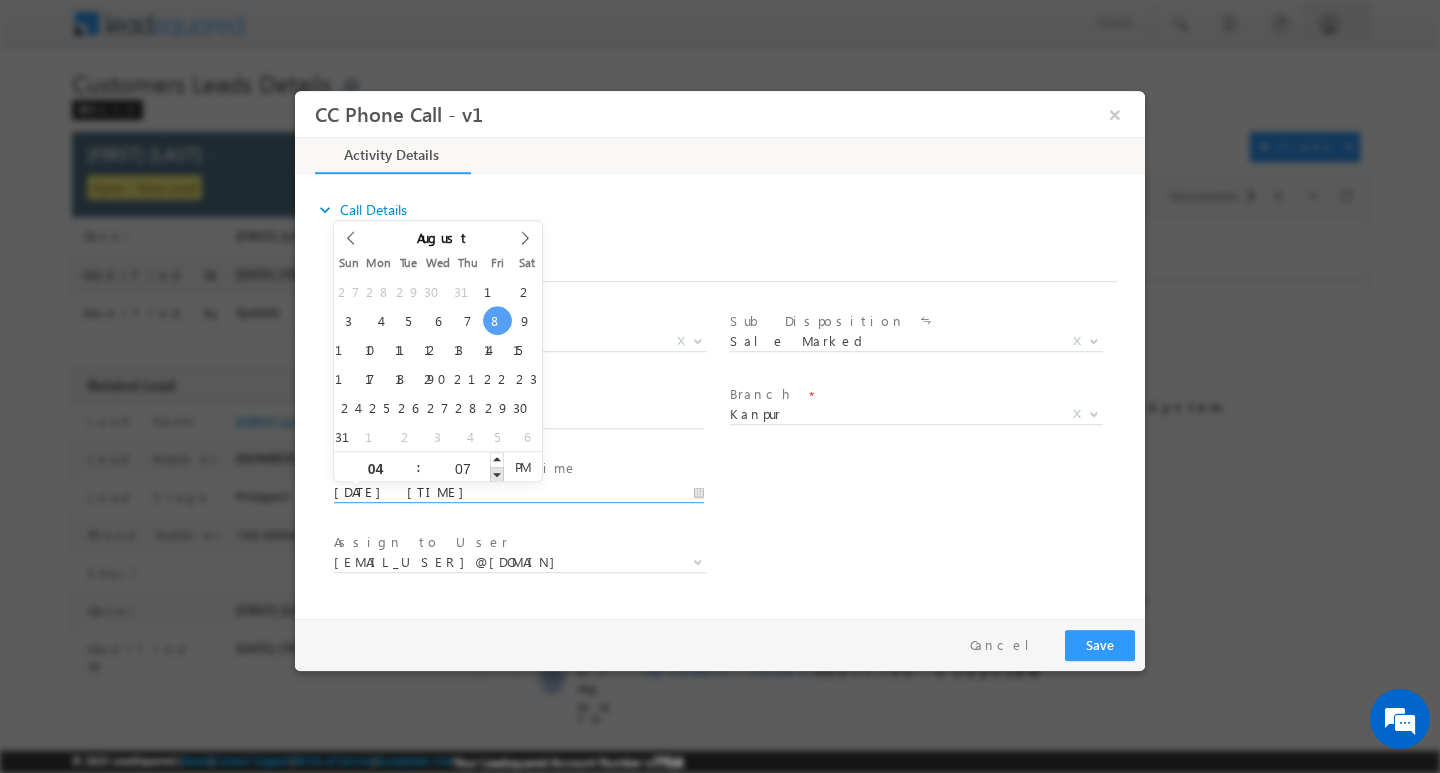 click at bounding box center [497, 473] 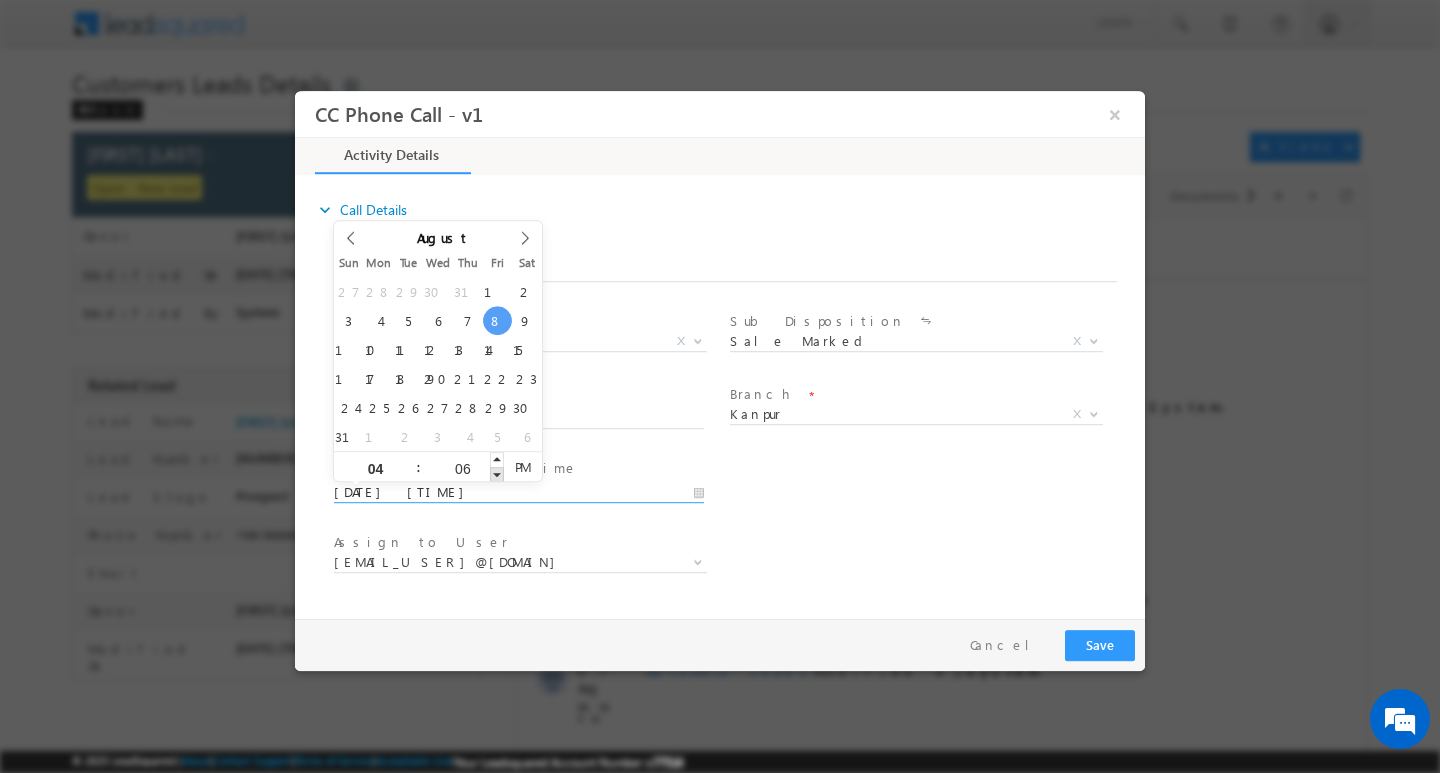 click at bounding box center [497, 473] 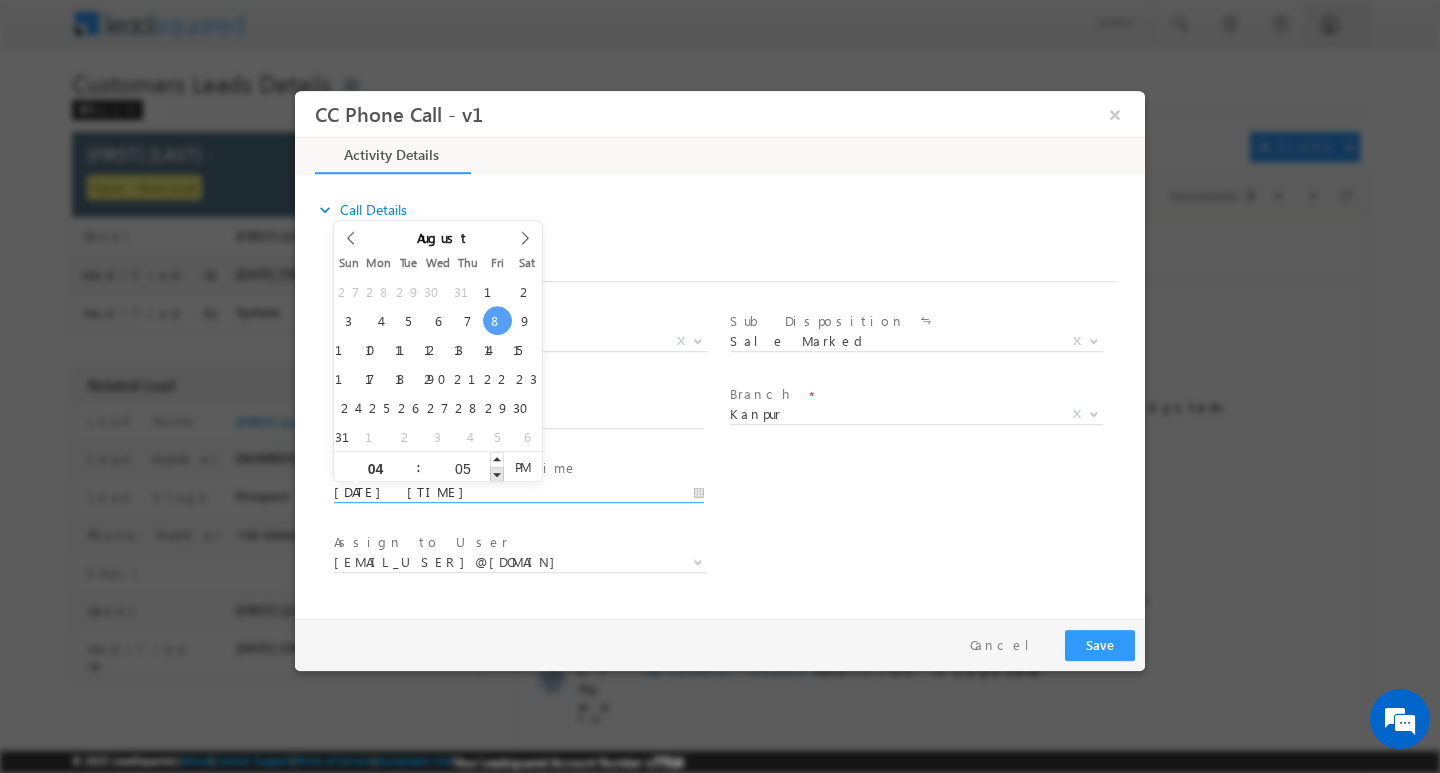 click at bounding box center (497, 473) 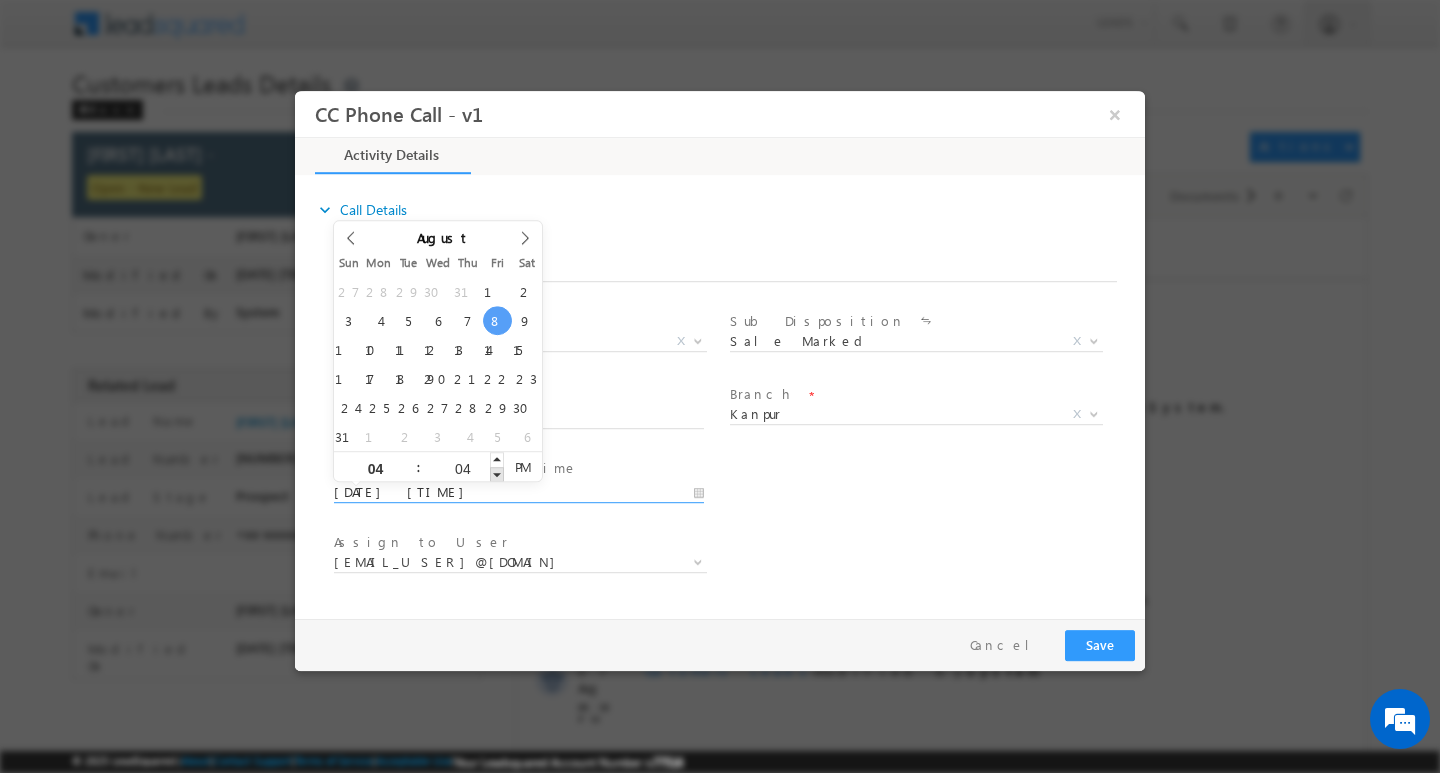 click at bounding box center [497, 473] 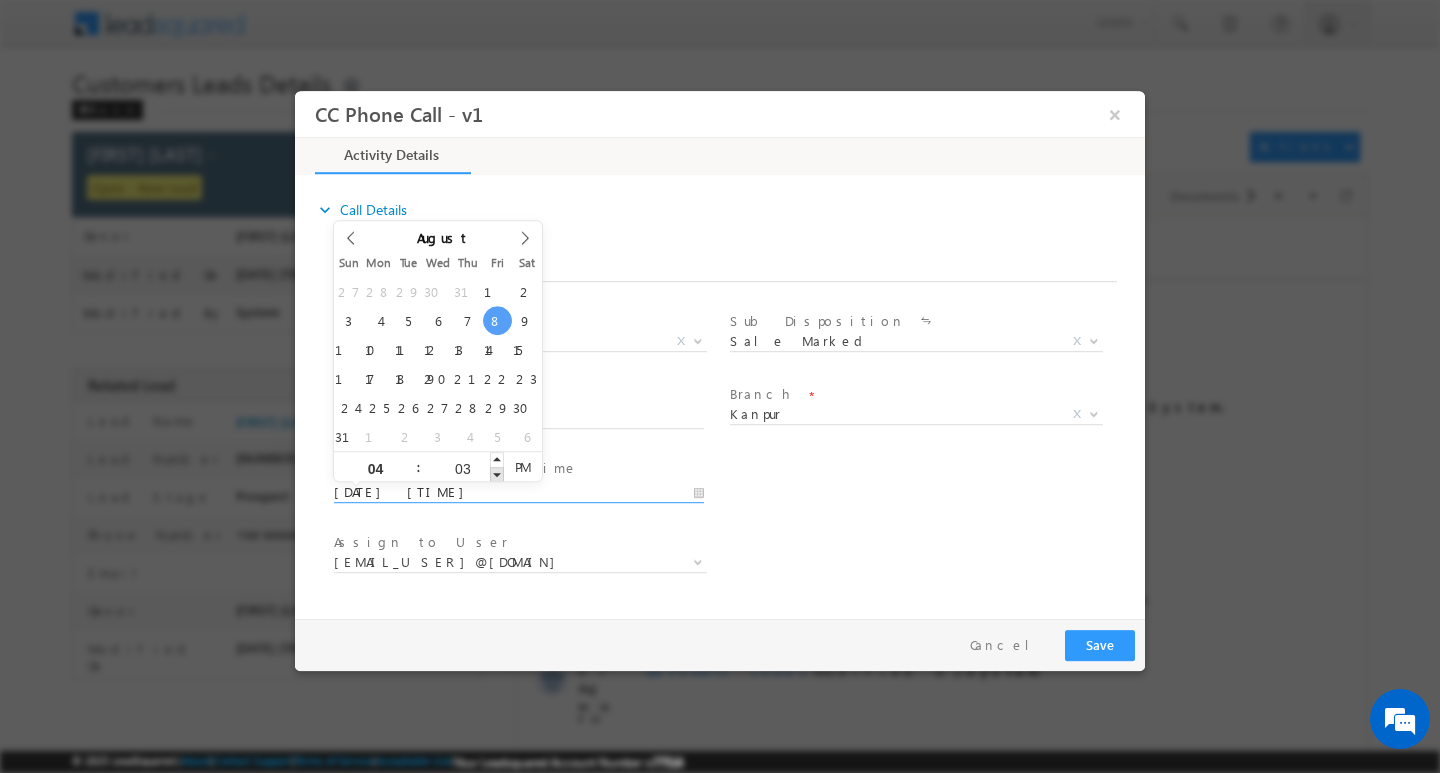 click at bounding box center [497, 473] 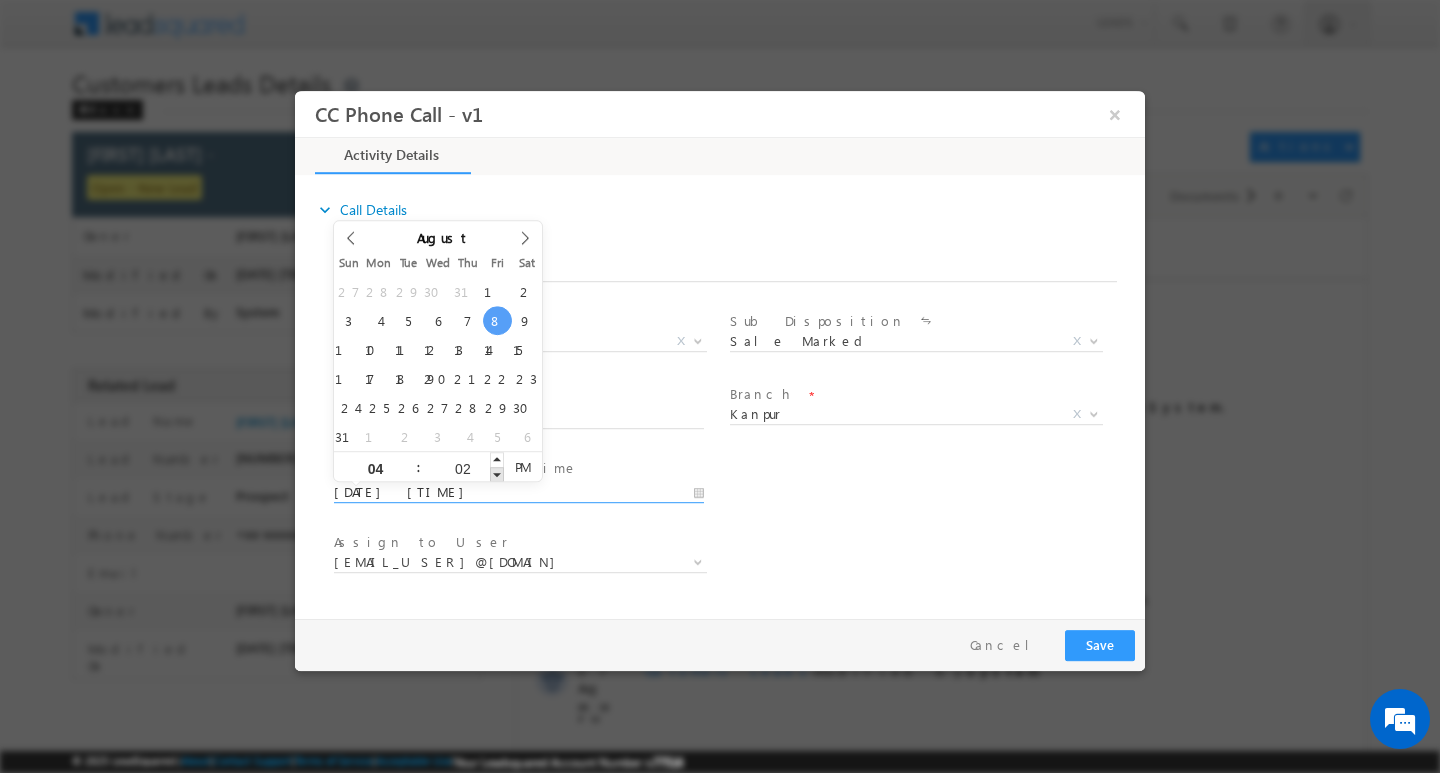 click at bounding box center (497, 473) 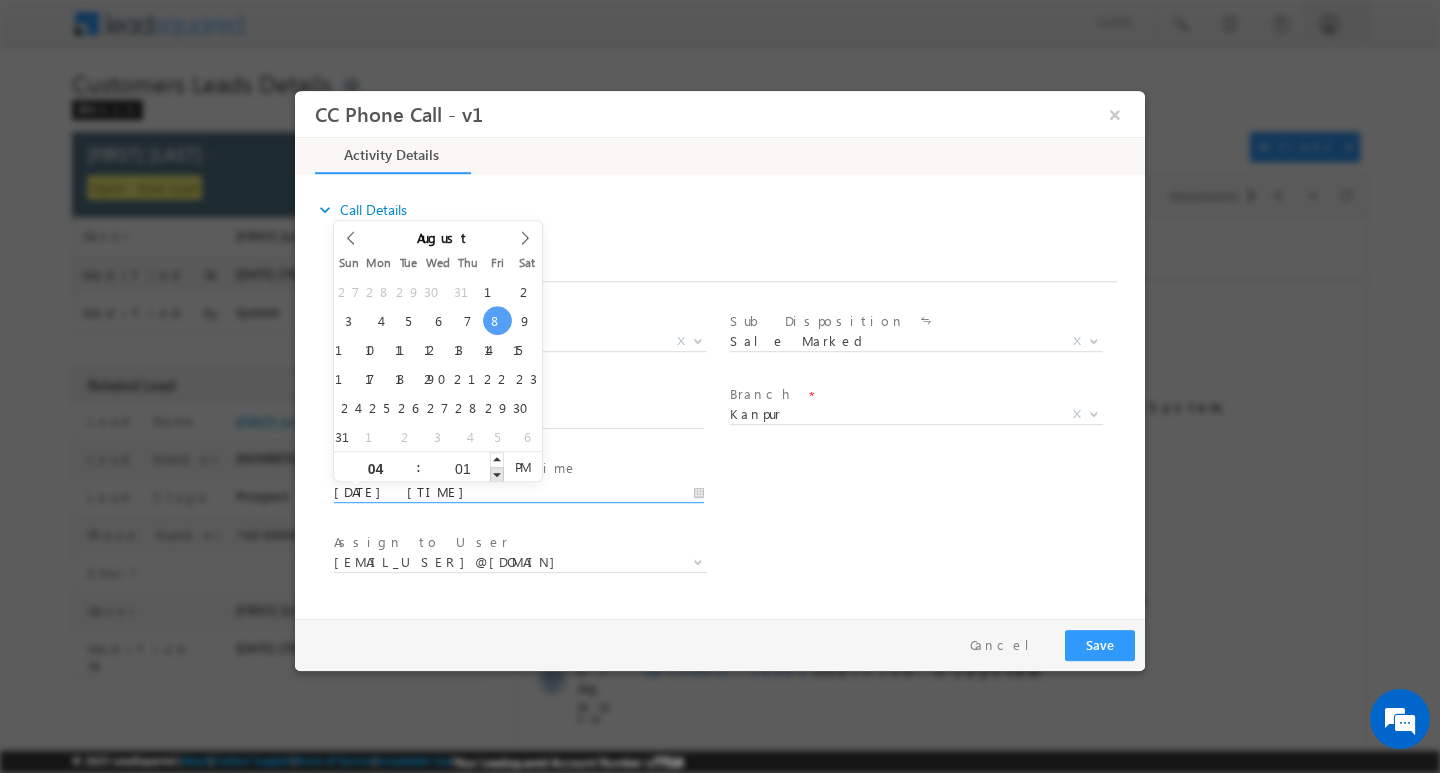 click at bounding box center [497, 473] 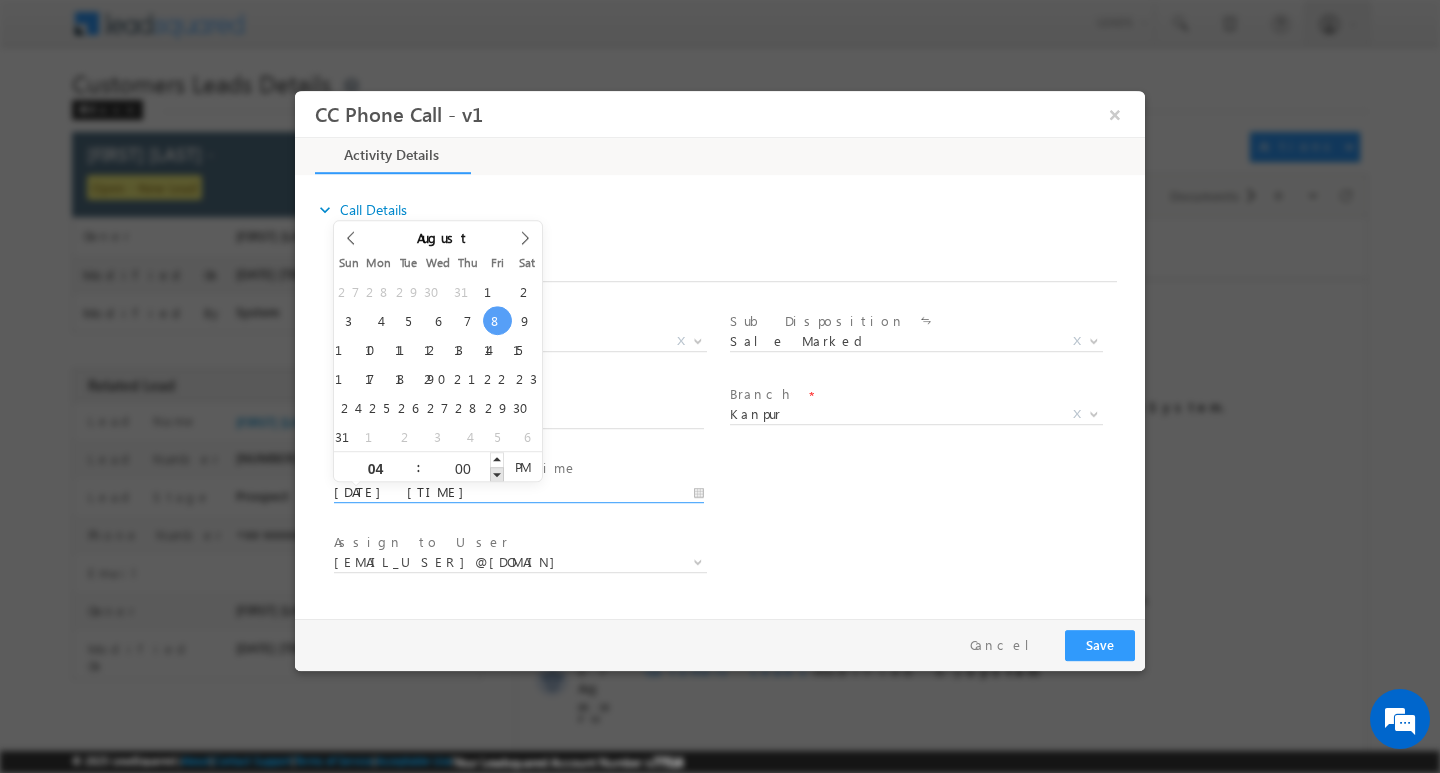 click at bounding box center (497, 473) 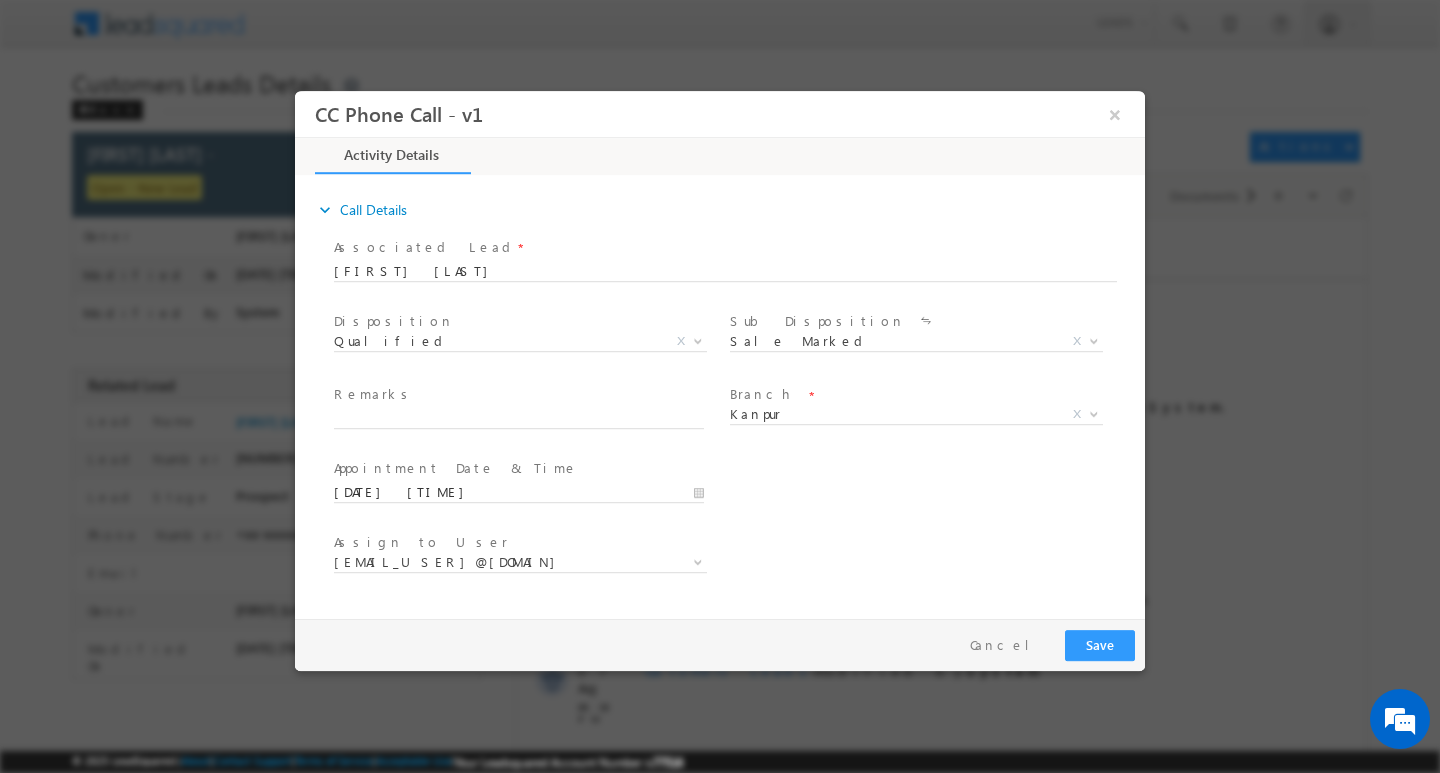 click on "User Branch
*
Appointment Date & Time
*
08/08/2025 4:00 PM" at bounding box center (737, 490) 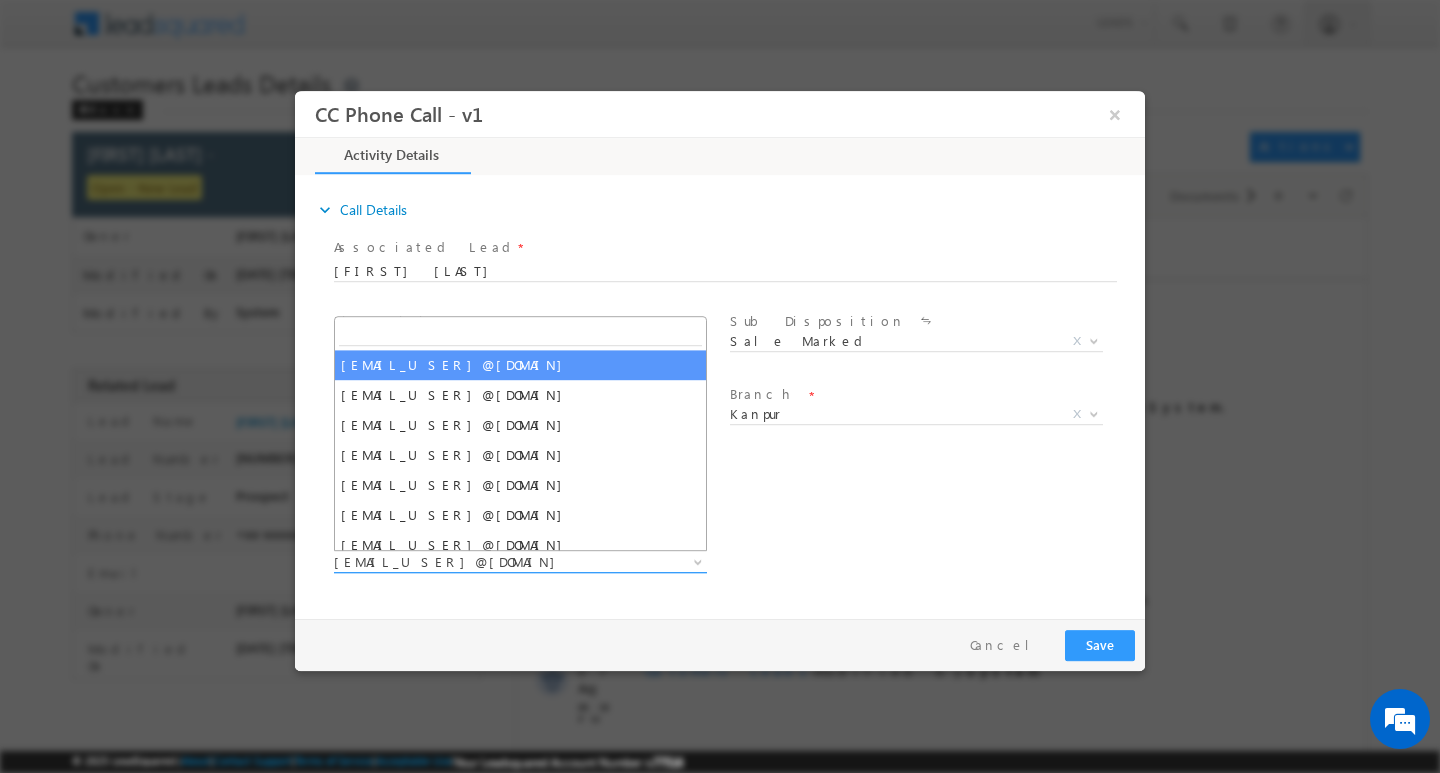 click on "awadhesh.gautam@sgrlimited.in" at bounding box center (496, 561) 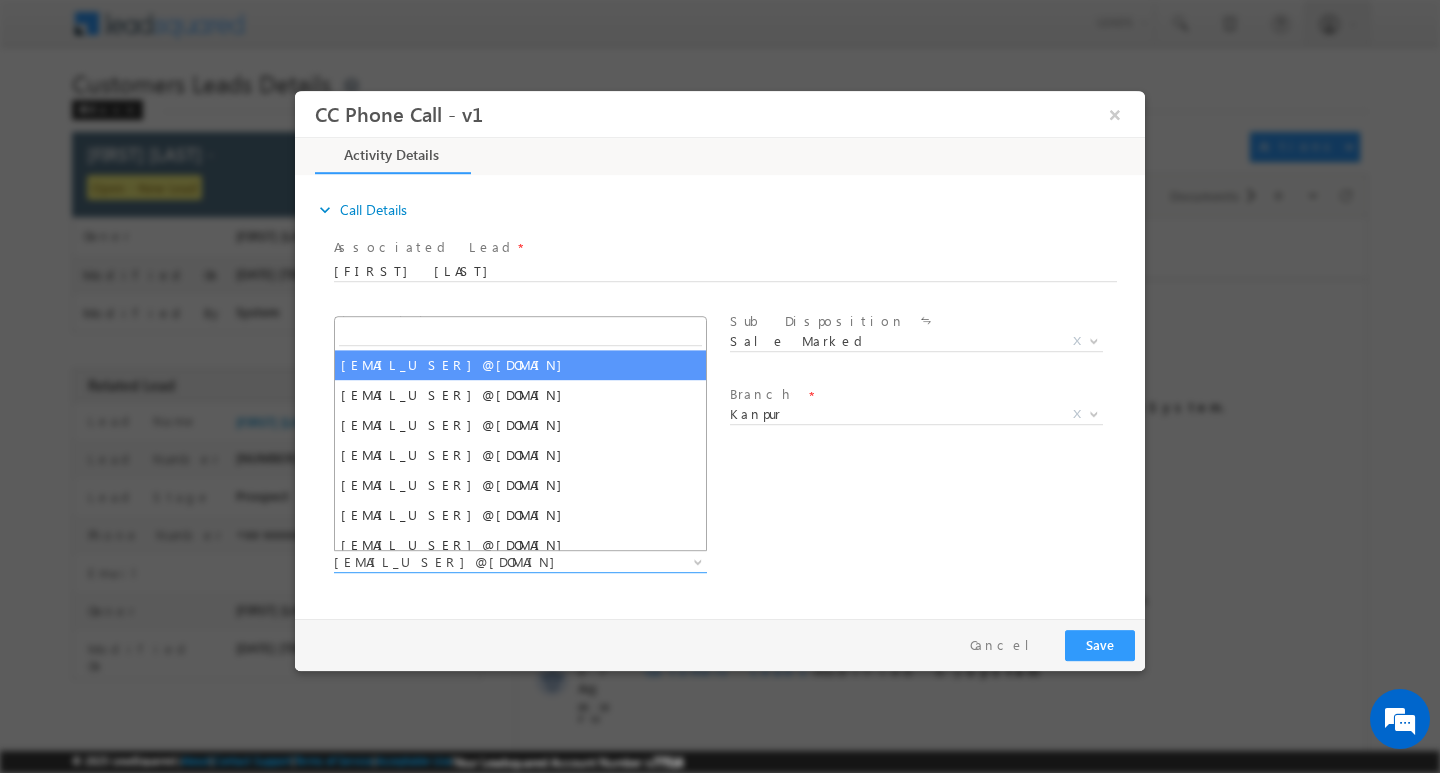 click at bounding box center (520, 332) 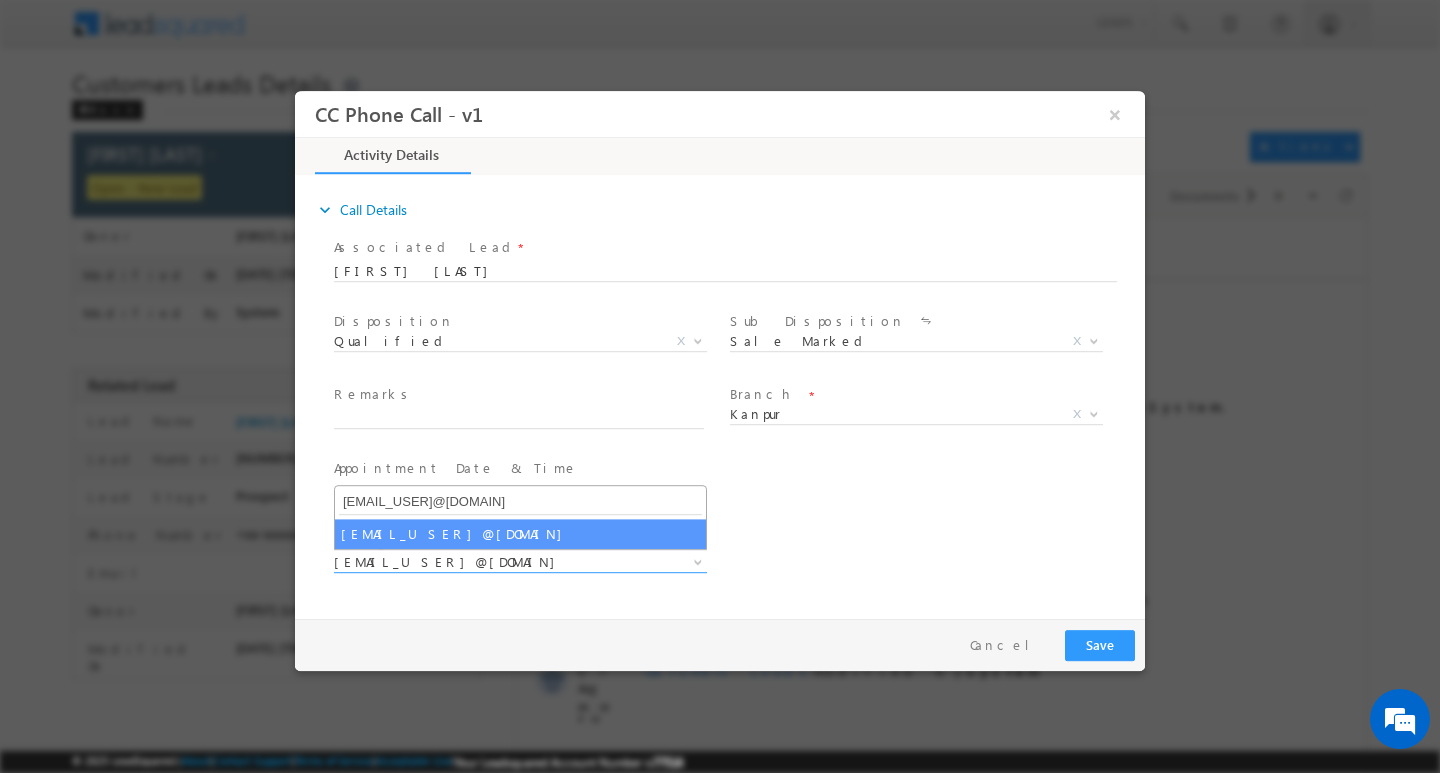 click on "mohd.ayyoob@sgrlimited.in" at bounding box center [520, 501] 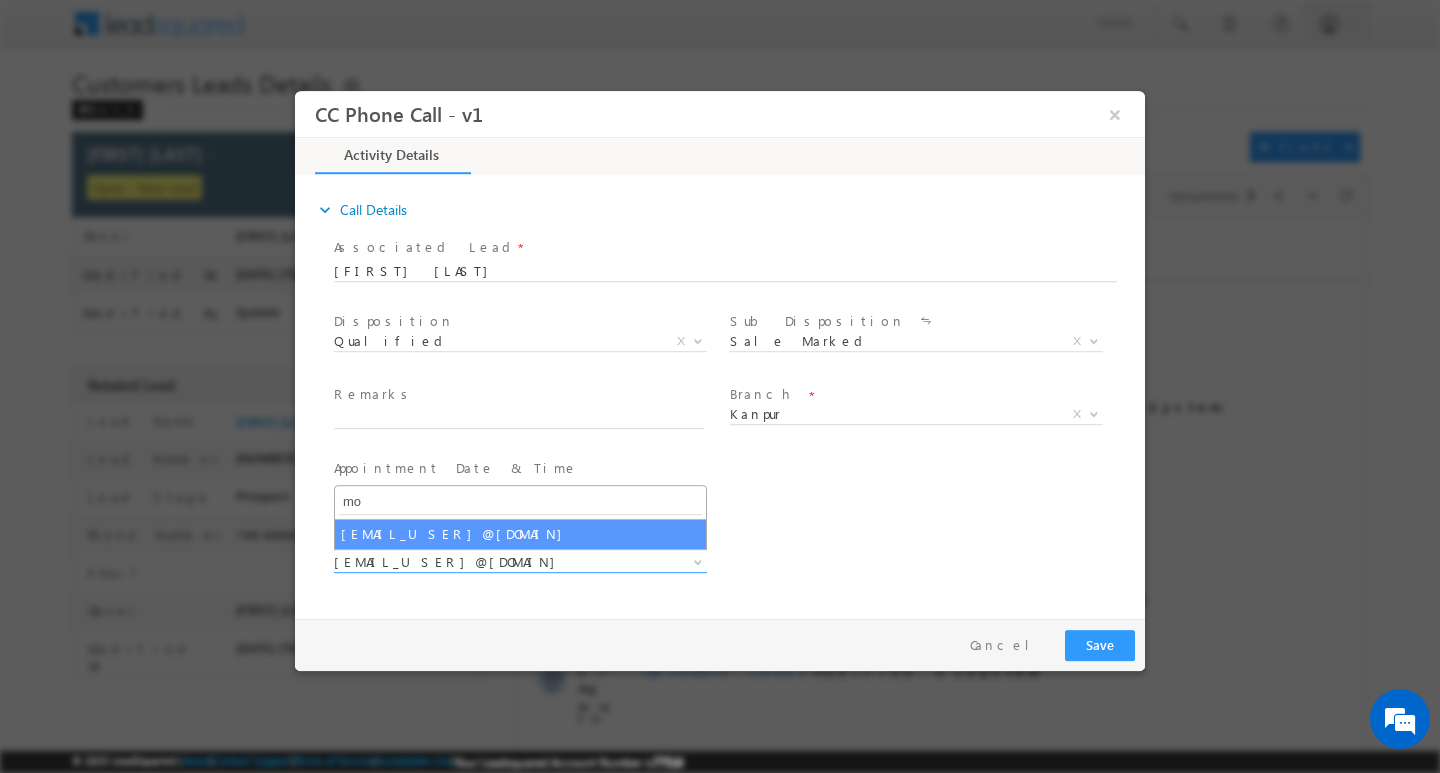 type on "m" 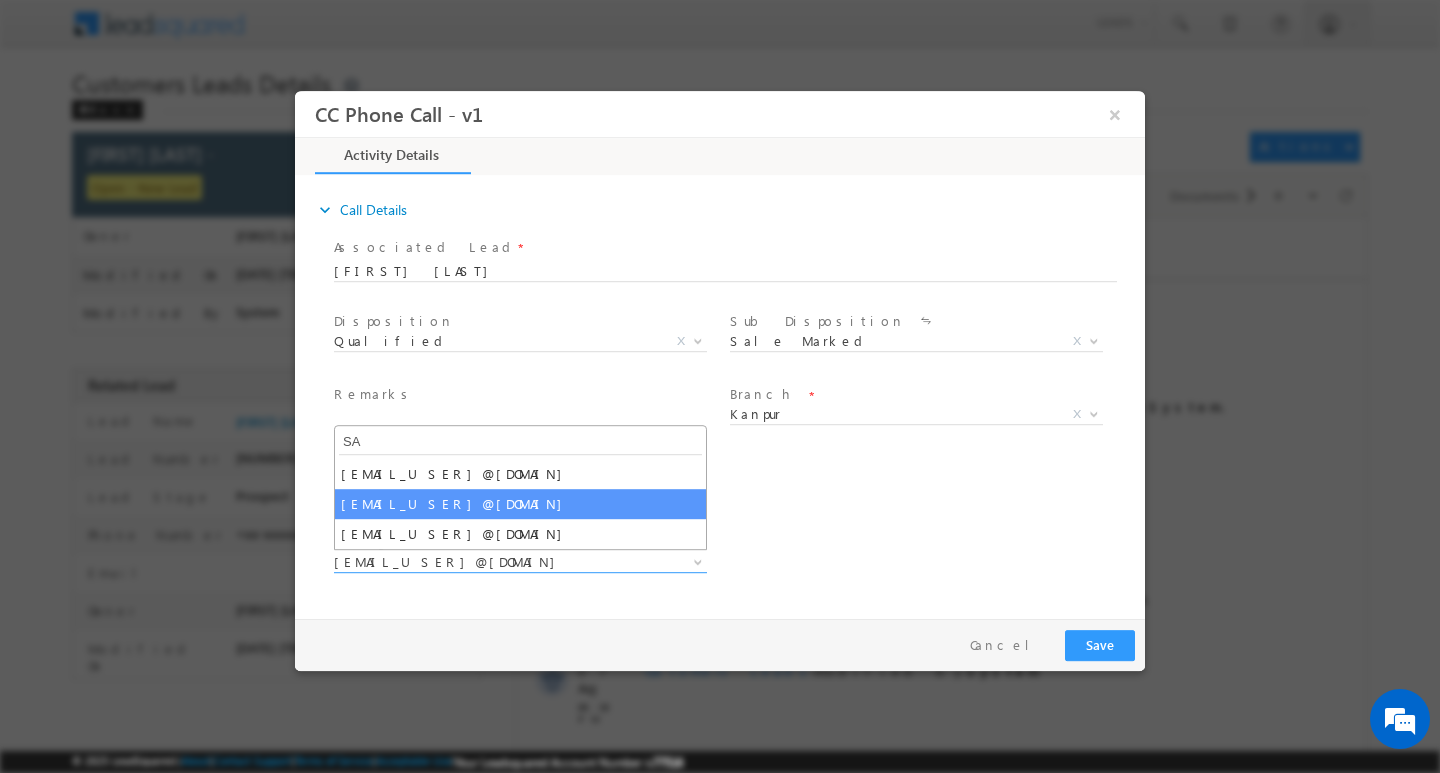 type on "SA" 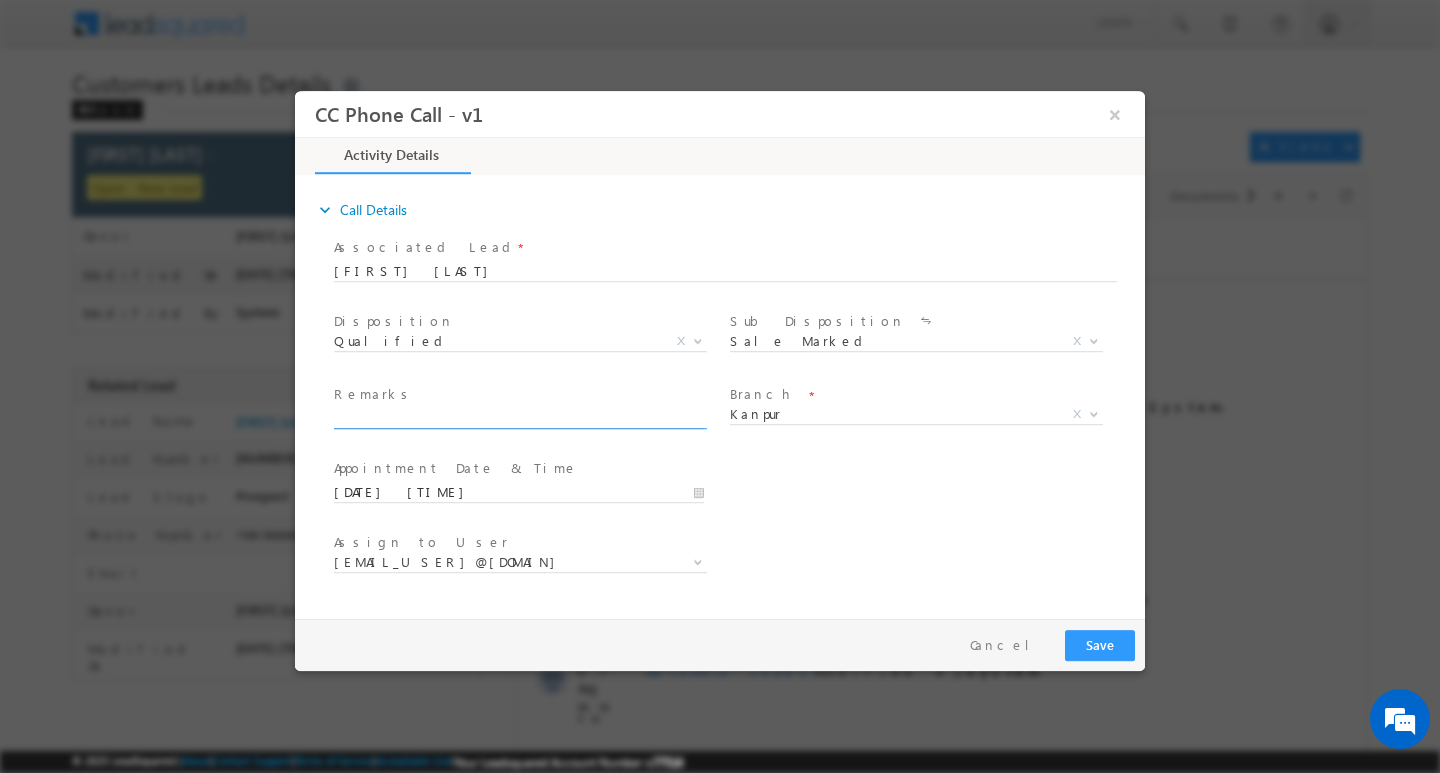 click at bounding box center [519, 418] 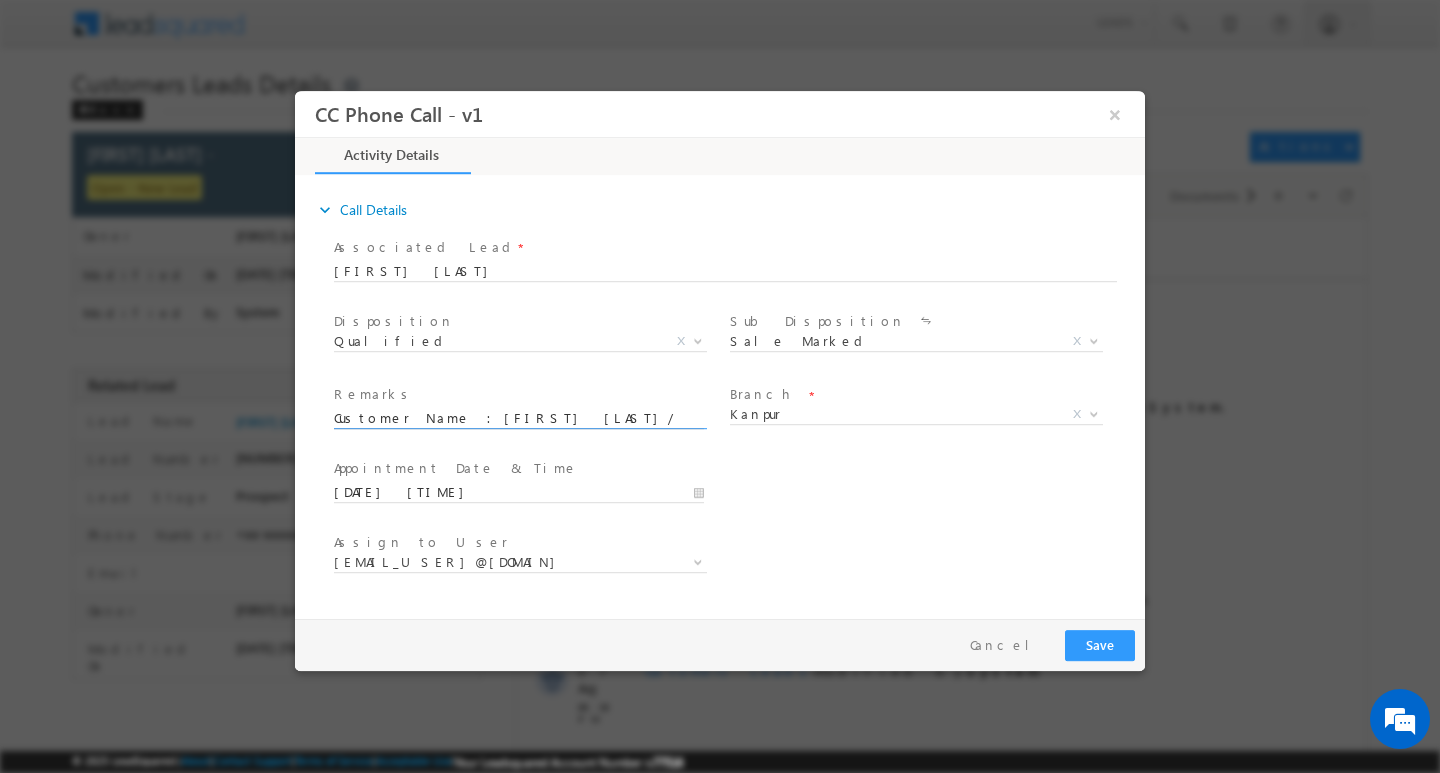 scroll, scrollTop: 0, scrollLeft: 933, axis: horizontal 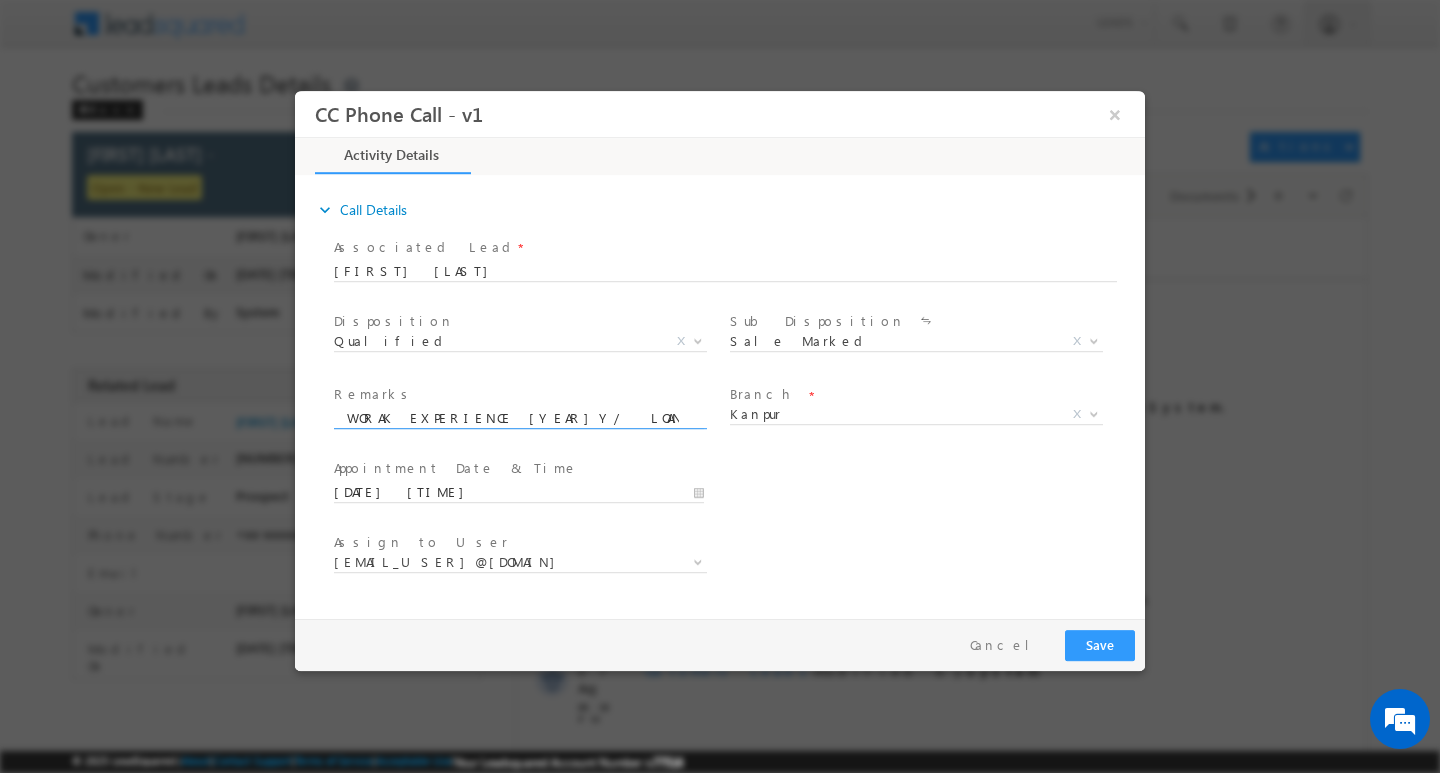 type on "Customer Name :IRFAN ALI/ AG 28Y/  B / SELF EMPLOYE /MOTHE INCOME :50K/ WORAK EXPERIENCE 8Y/  LOAN TYPE : CON STRULTION   LOAN AMOUNT :12L / PROPERTY TYPE  GP /EMI : 30K / CIBI SCORE :750/    CO:AAP" 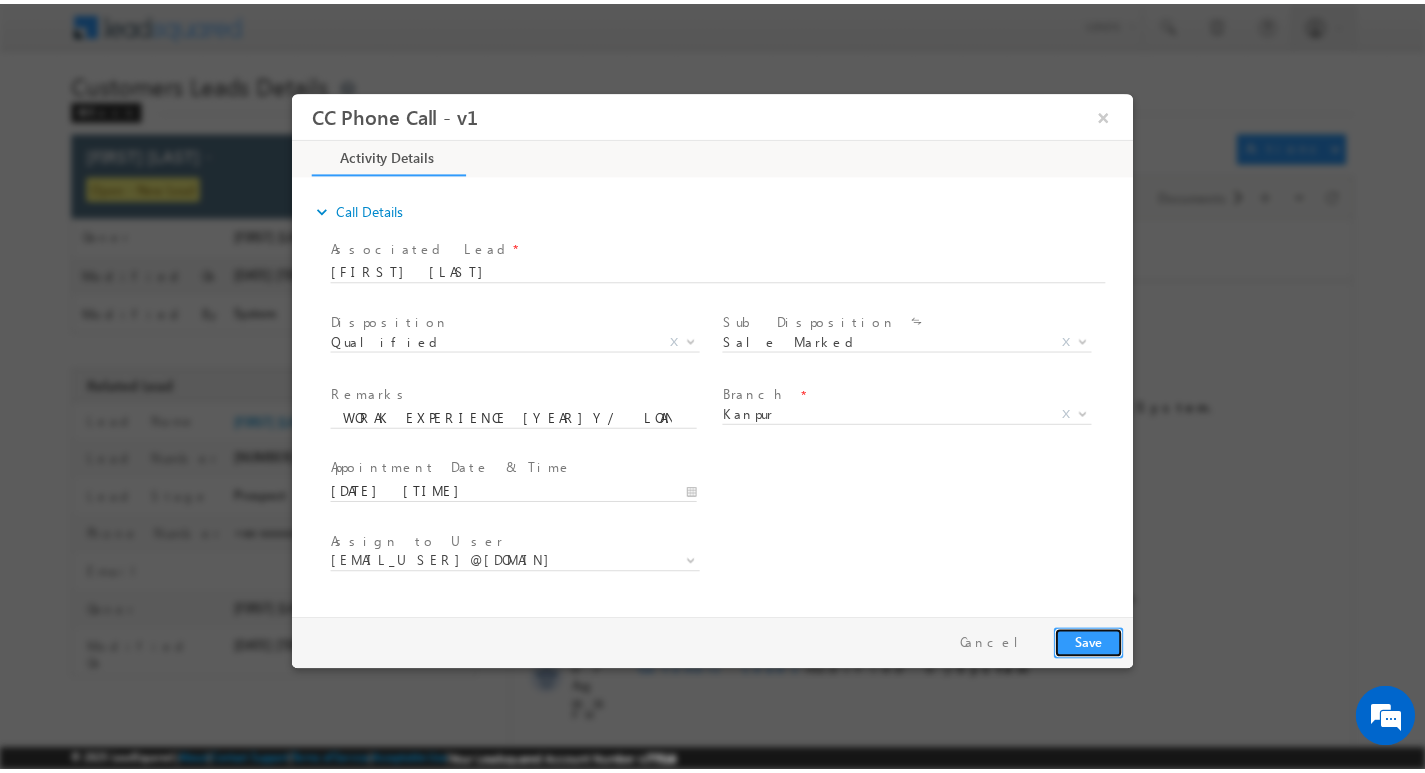 scroll, scrollTop: 0, scrollLeft: 0, axis: both 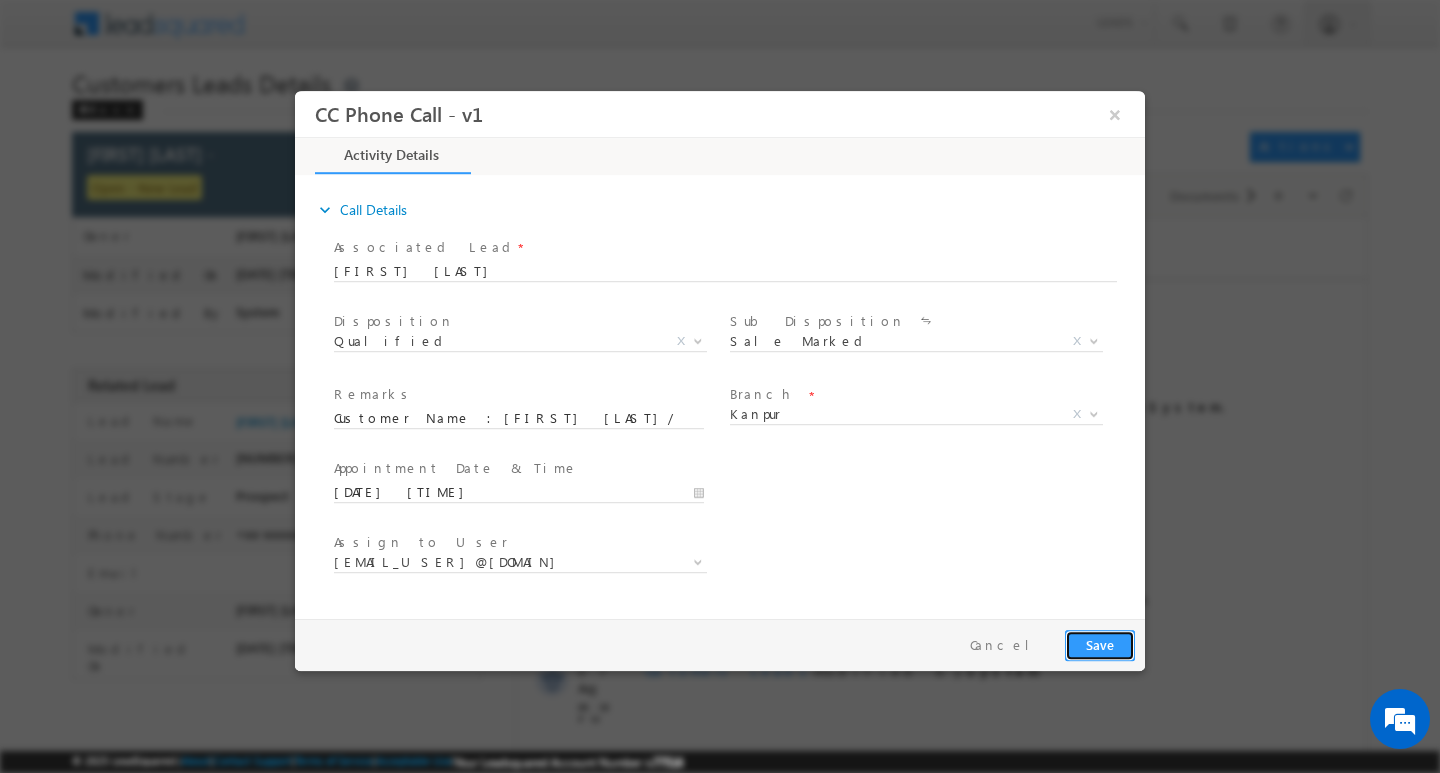click on "Save" at bounding box center [1100, 644] 